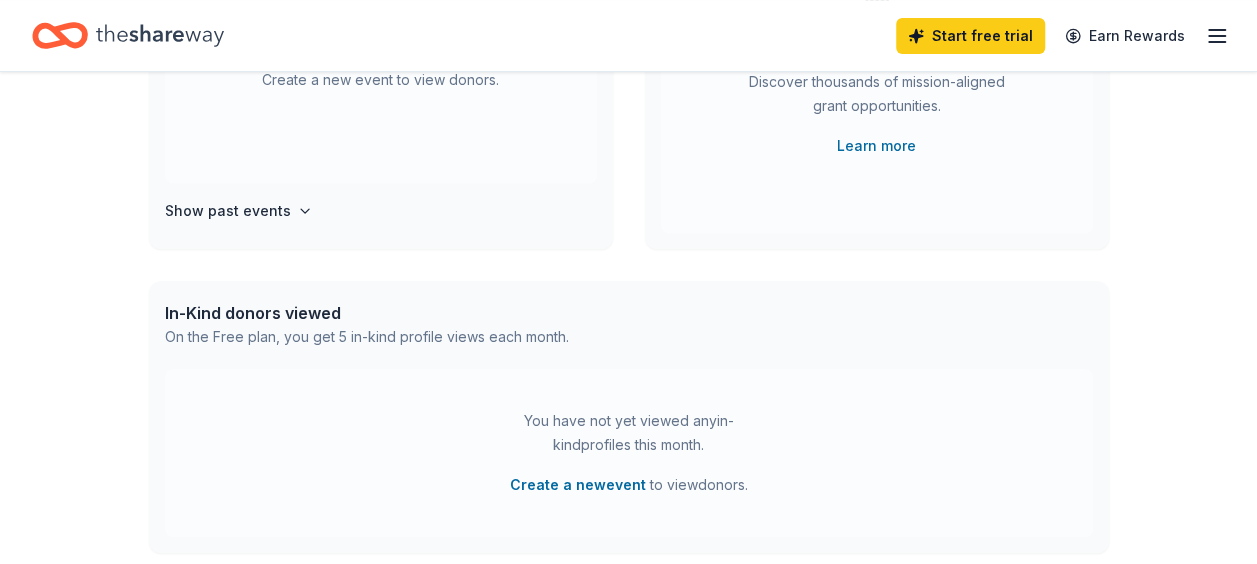 scroll, scrollTop: 0, scrollLeft: 0, axis: both 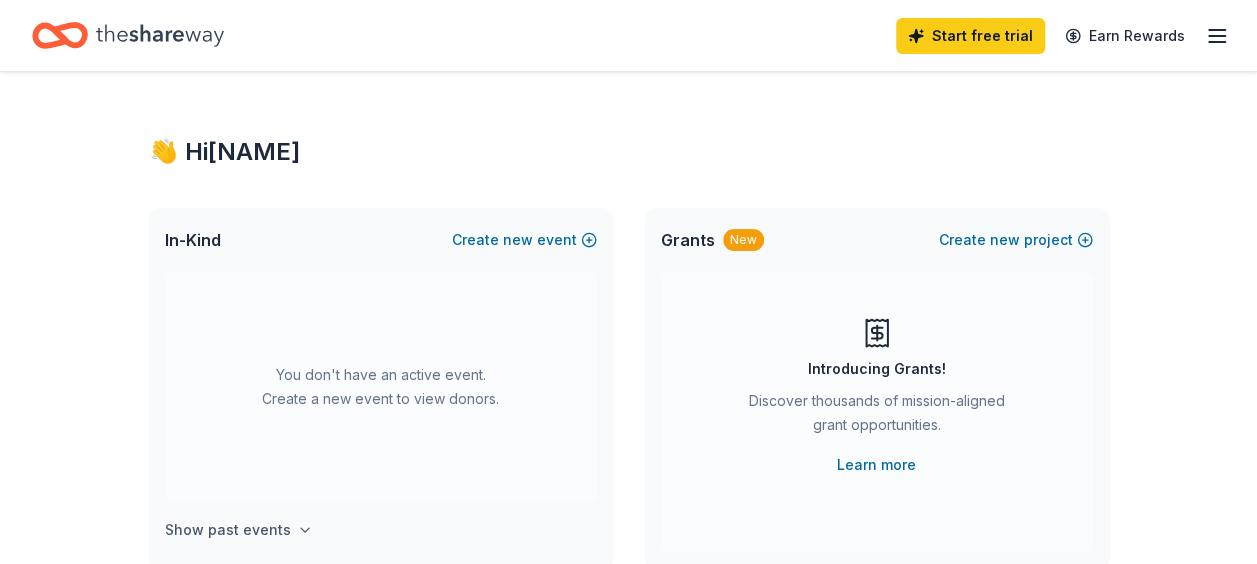 click on "Show past events" at bounding box center (228, 530) 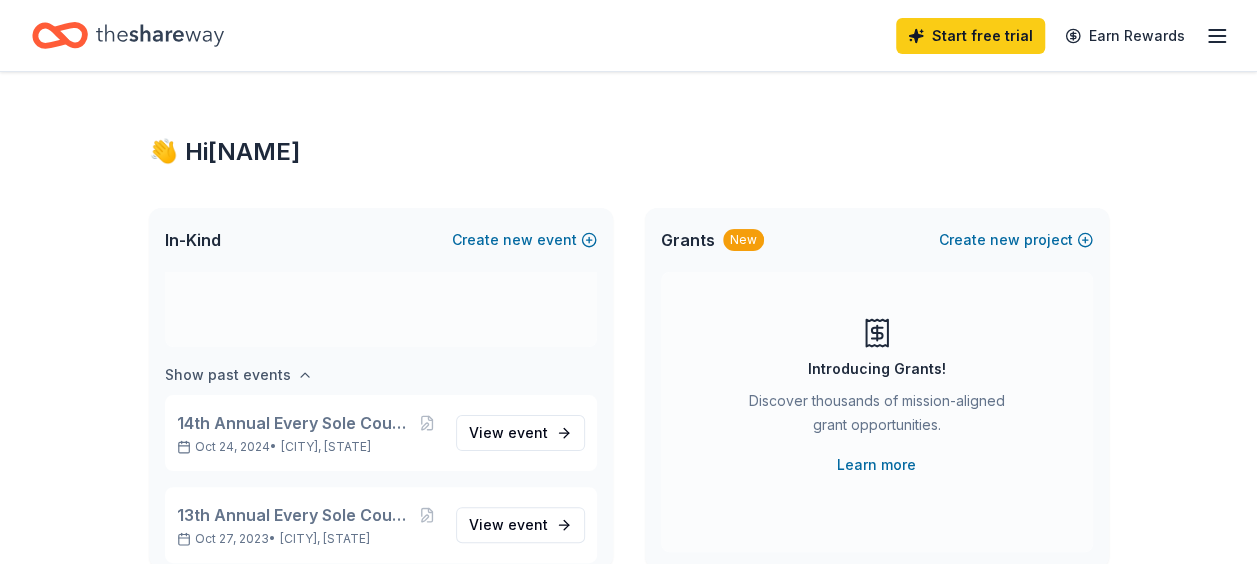 scroll, scrollTop: 166, scrollLeft: 0, axis: vertical 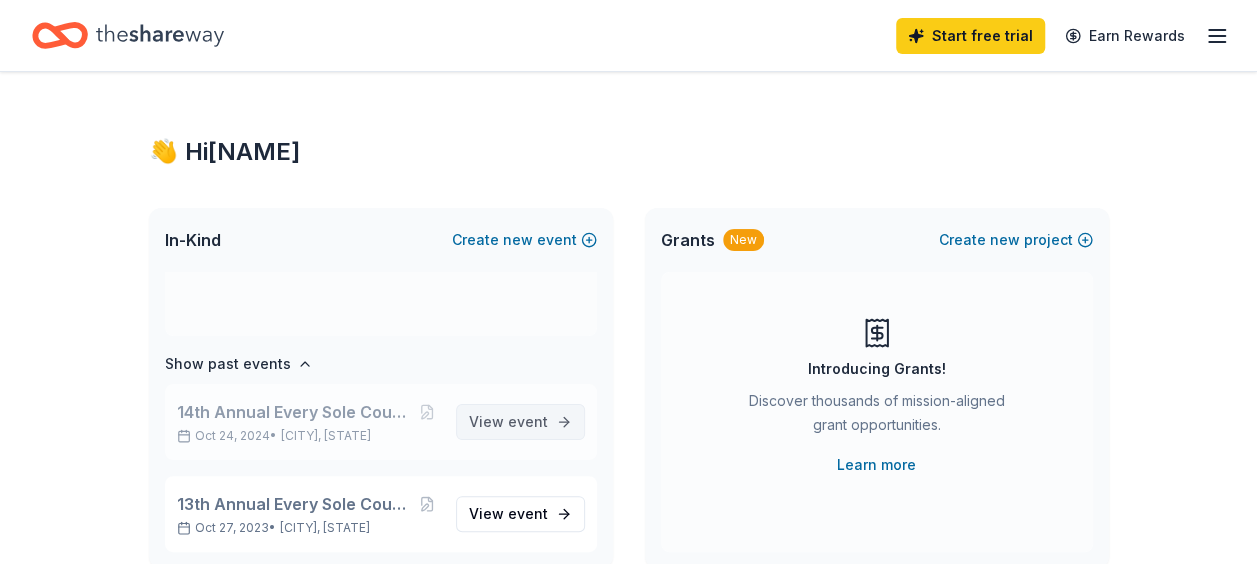 click on "event" at bounding box center [528, 421] 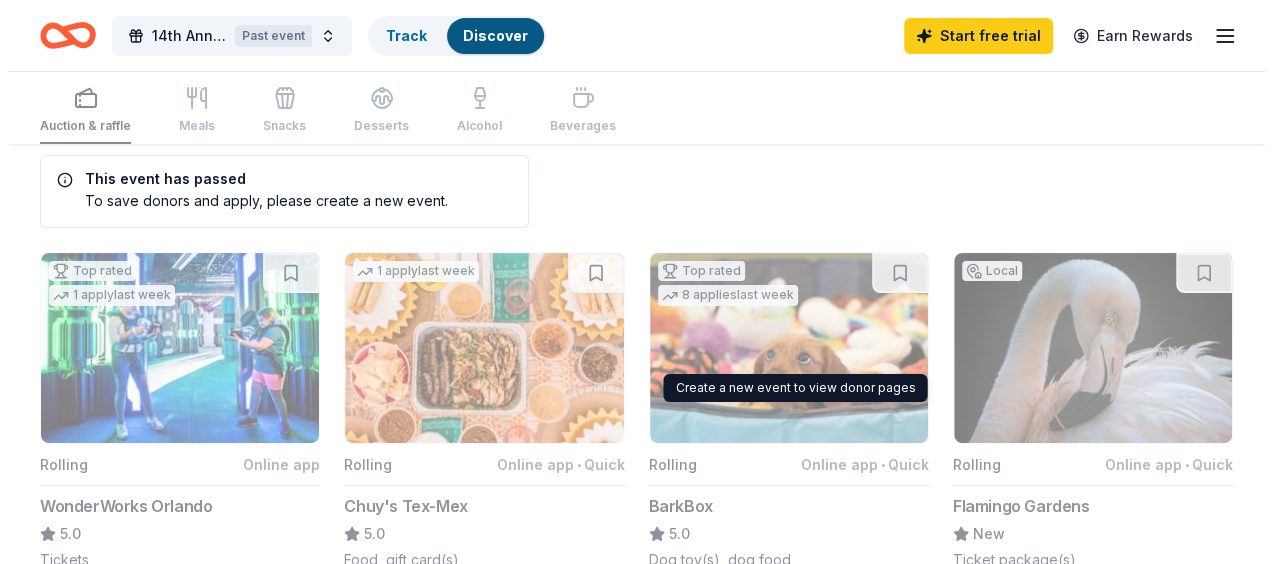 scroll, scrollTop: 0, scrollLeft: 0, axis: both 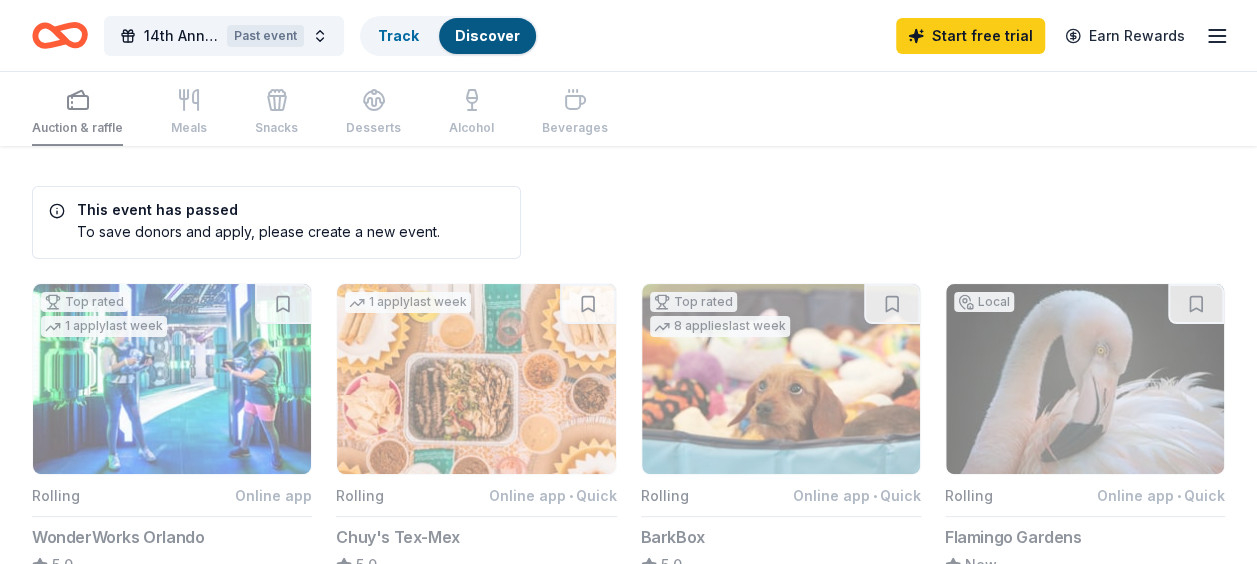 click 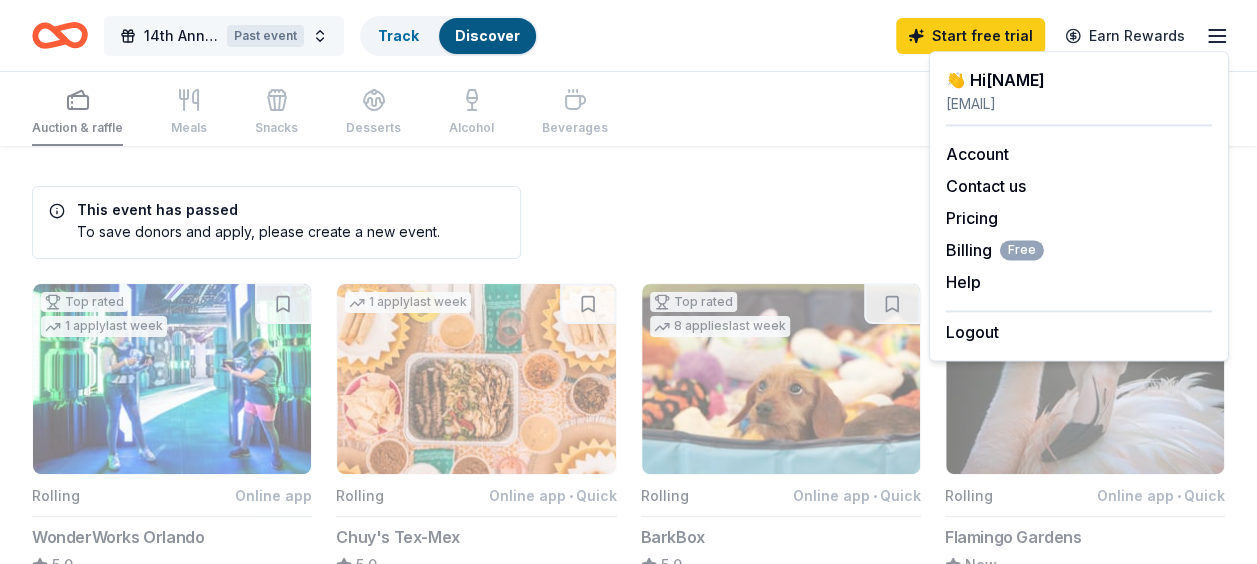 click on "14th Annual Every Sole Counts Dinner & Auction Past event" at bounding box center (224, 36) 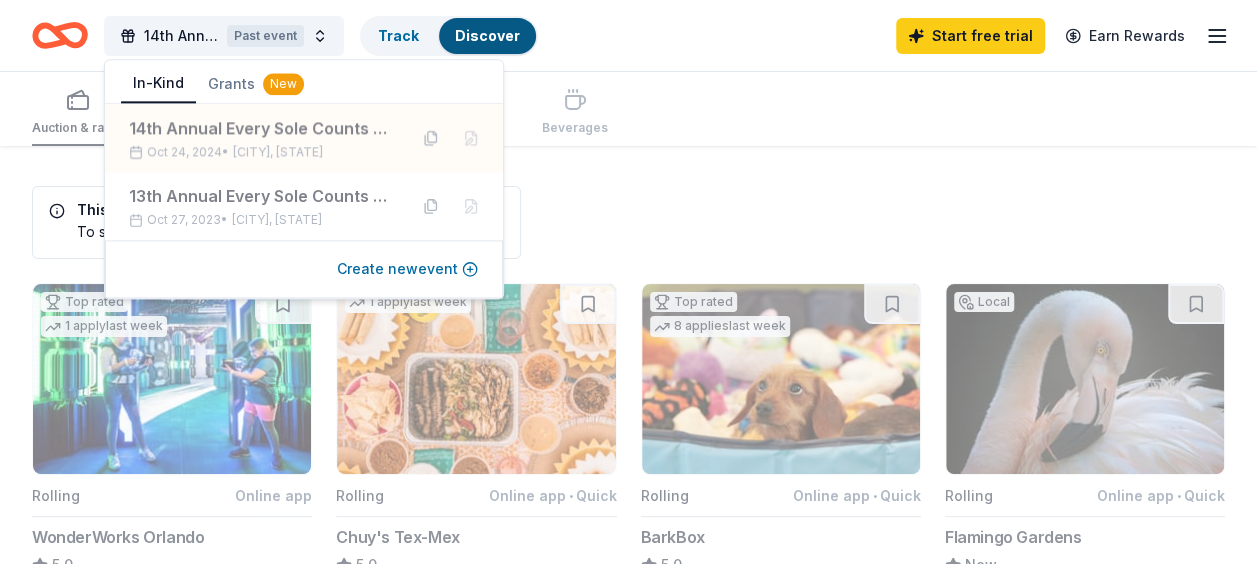 click on "Create new  event" at bounding box center [407, 269] 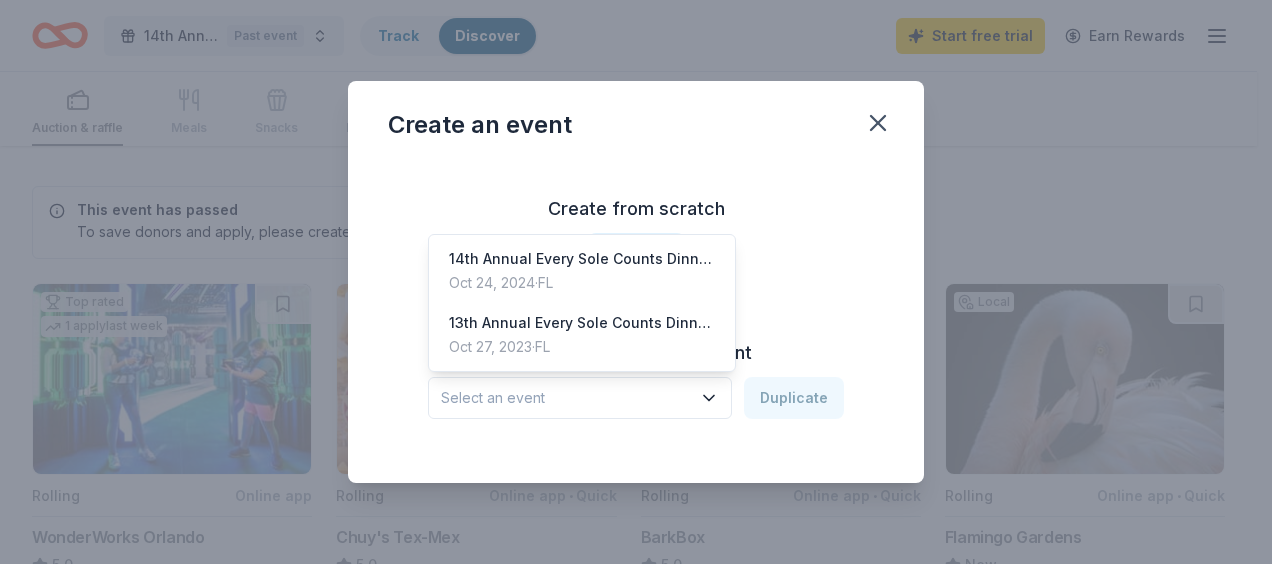 click on "Select an event" at bounding box center (566, 398) 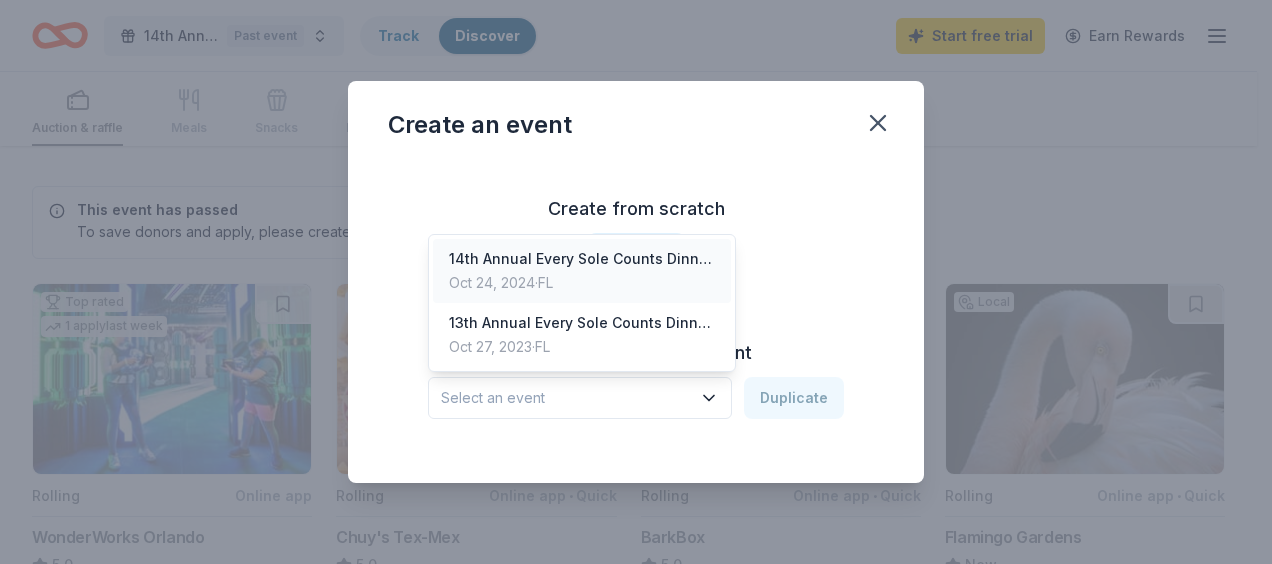 click on "Oct 24, 2024 · [STATE]" at bounding box center [582, 283] 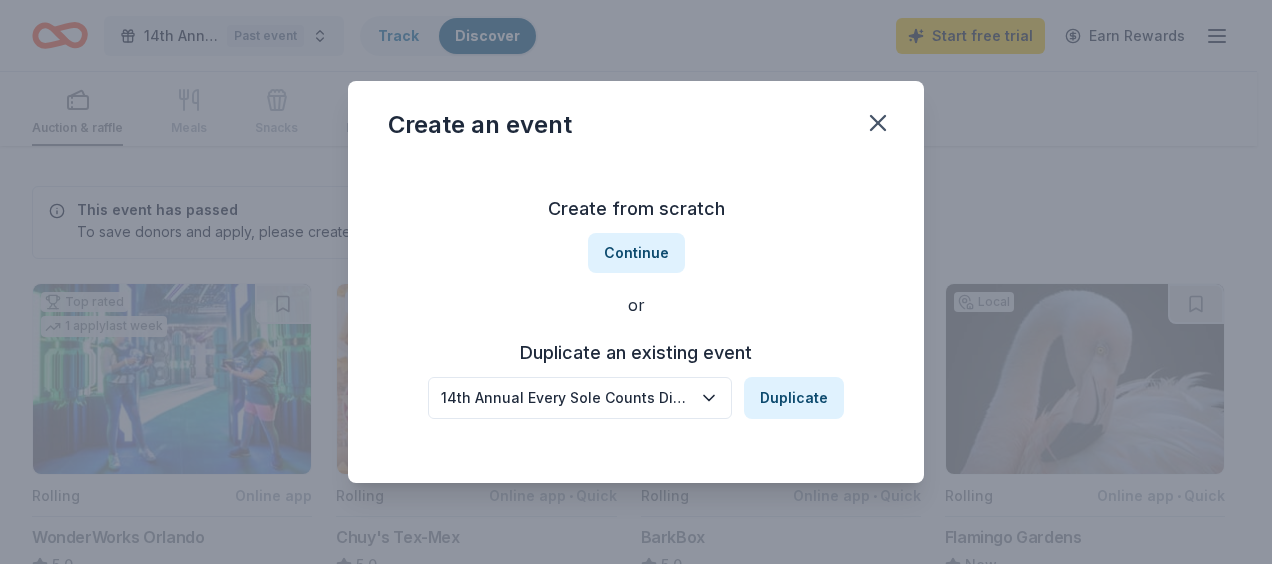 click 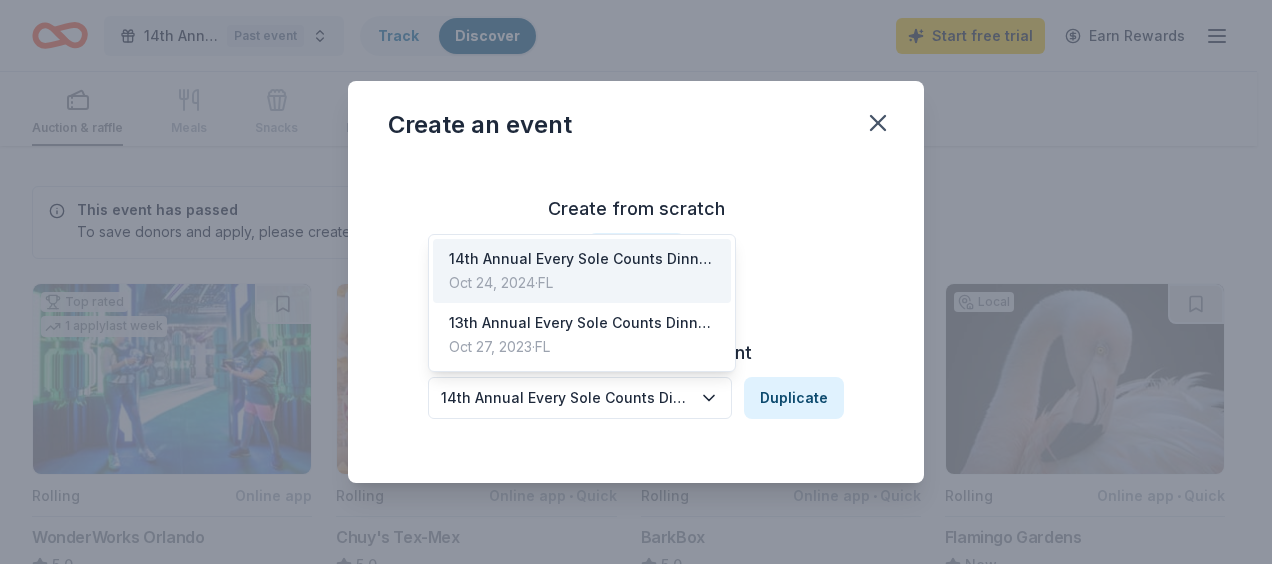 click on "Create from scratch Continue or Duplicate an existing event 14th Annual Every Sole Counts Dinner & Auction Duplicate" at bounding box center [636, 306] 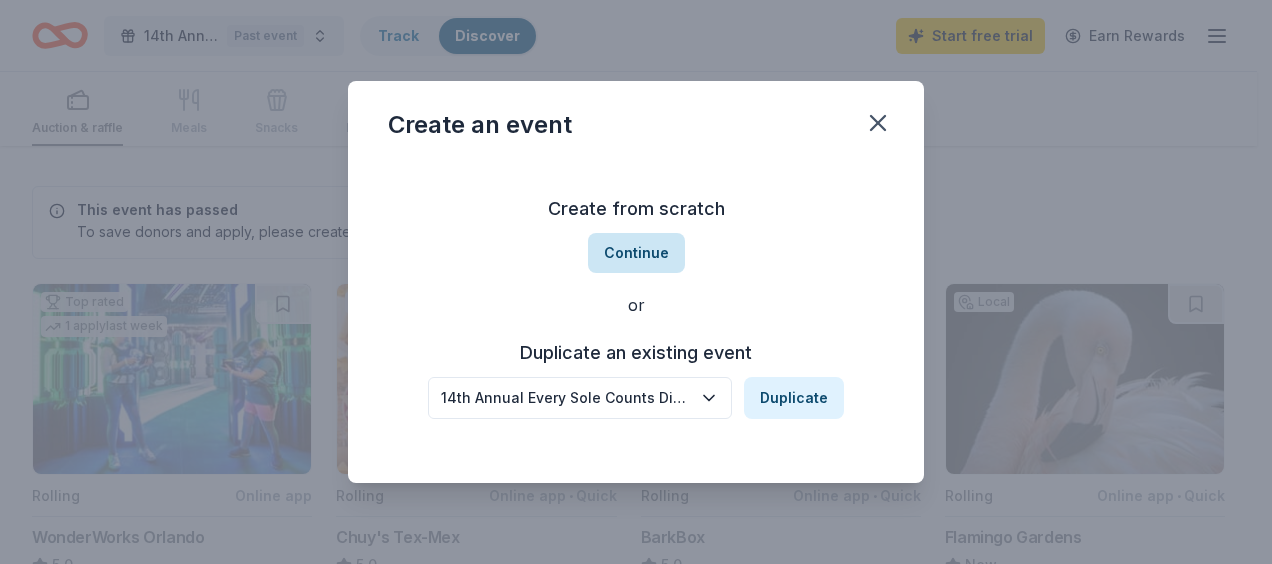 click on "Continue" at bounding box center (636, 253) 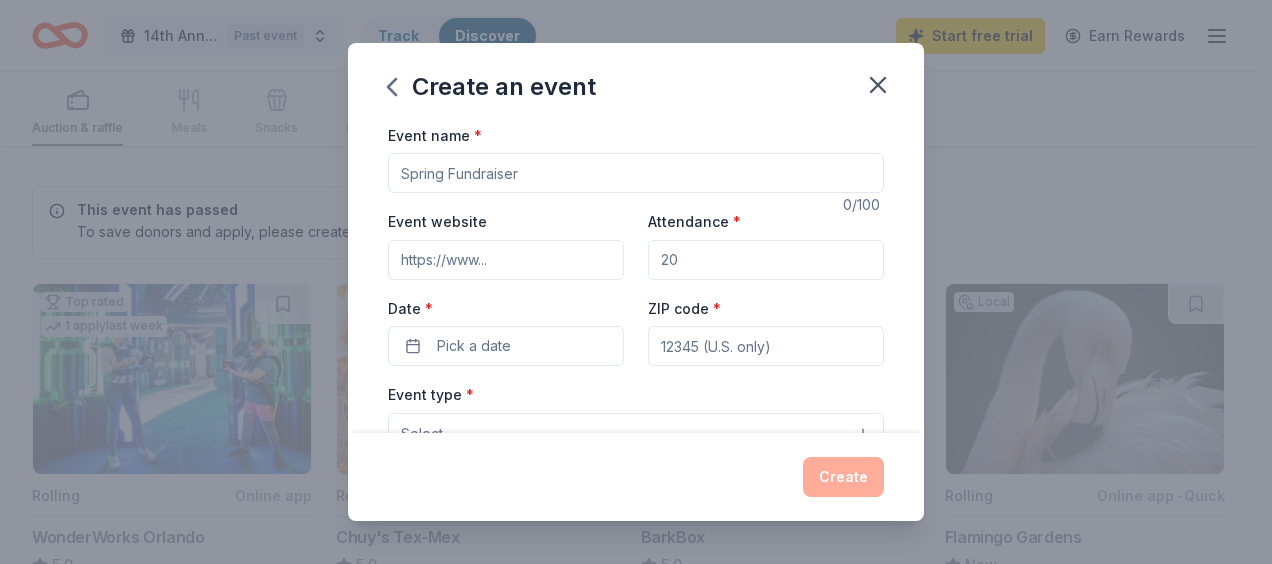 drag, startPoint x: 545, startPoint y: 176, endPoint x: 317, endPoint y: 128, distance: 232.99785 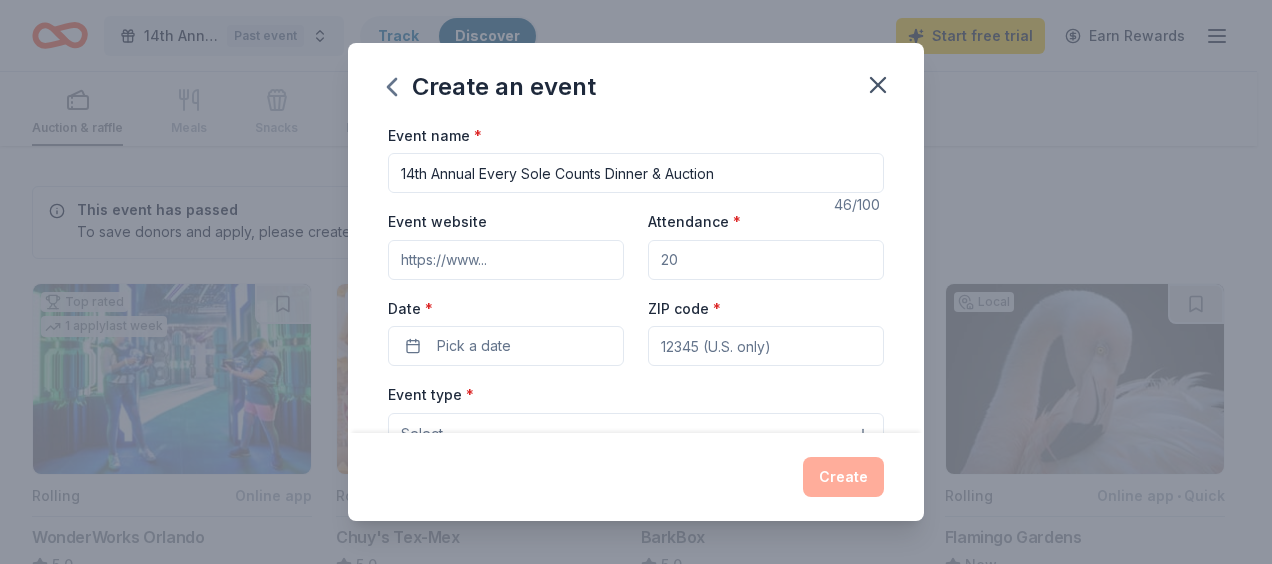 click on "14th Annual Every Sole Counts Dinner & Auction" at bounding box center (636, 173) 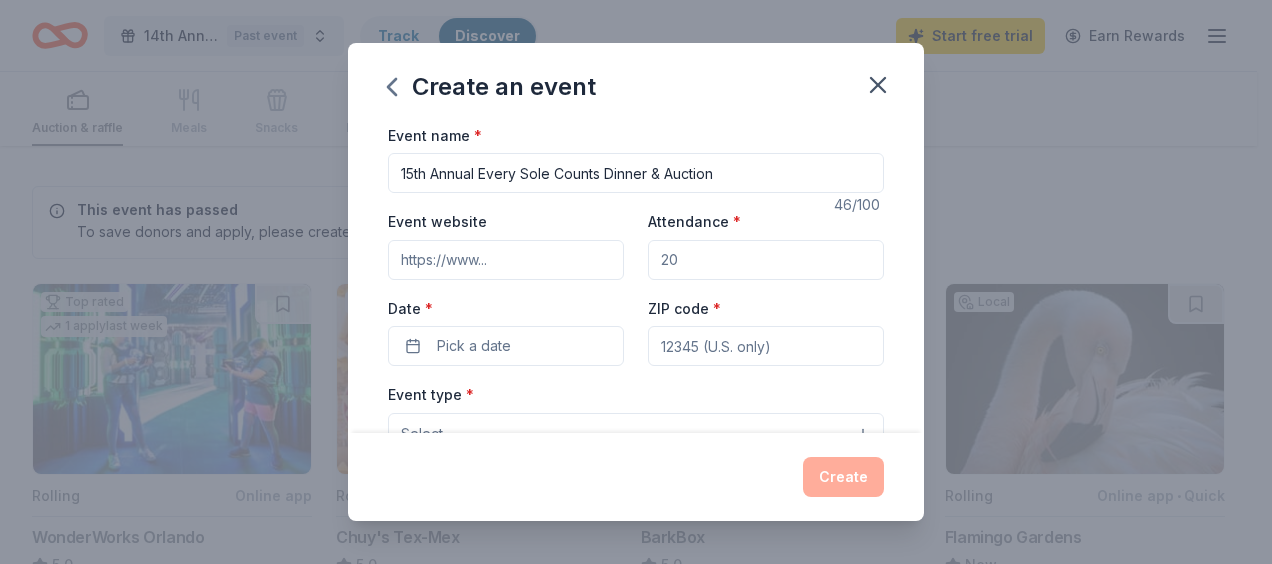 type on "15th Annual Every Sole Counts Dinner & Auction" 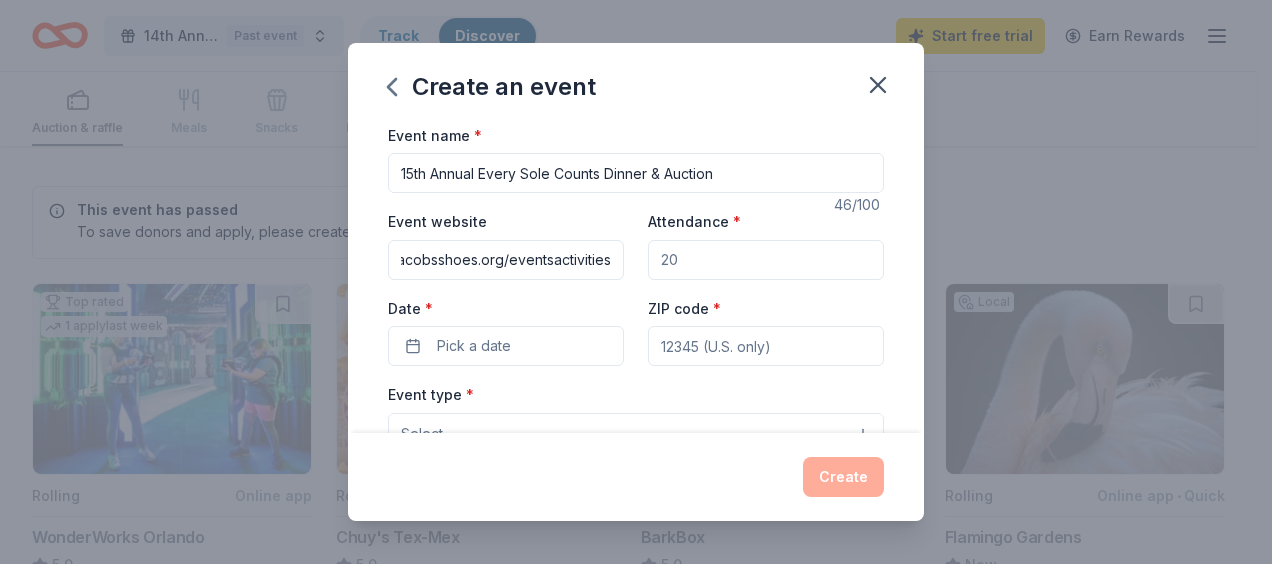 scroll, scrollTop: 0, scrollLeft: 102, axis: horizontal 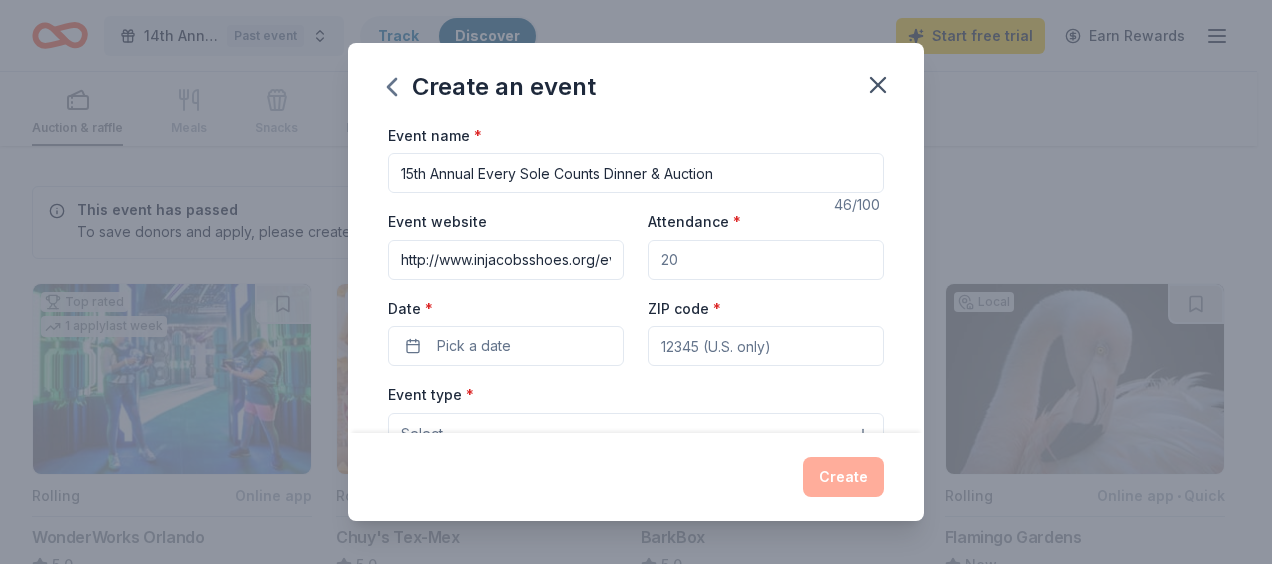 drag, startPoint x: 698, startPoint y: 263, endPoint x: 604, endPoint y: 256, distance: 94.26028 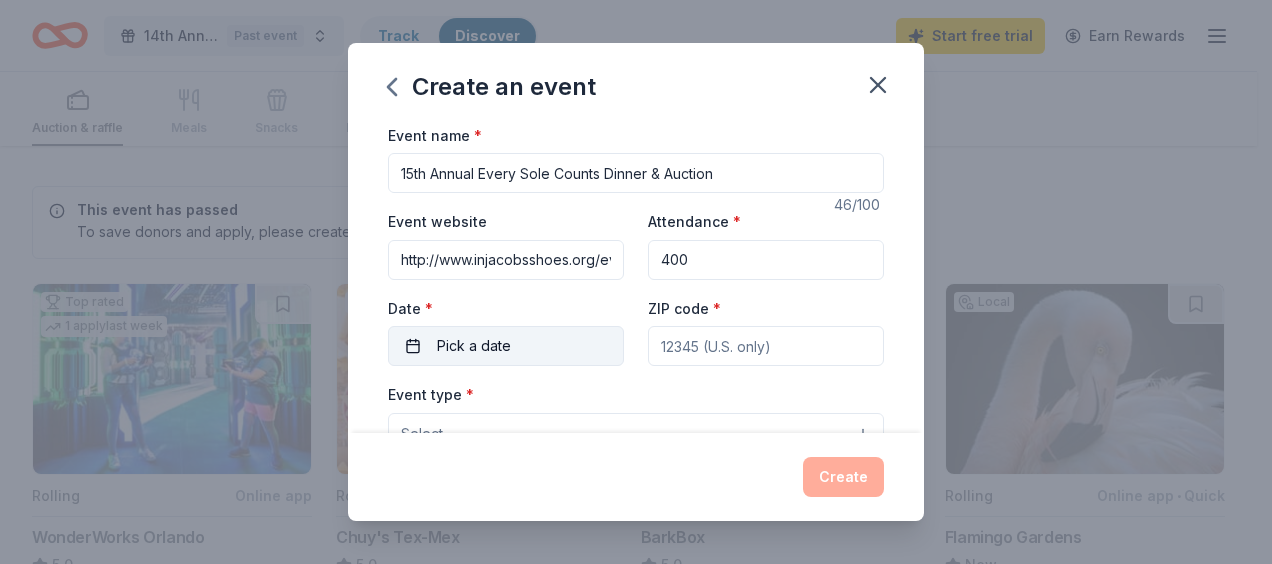 type on "400" 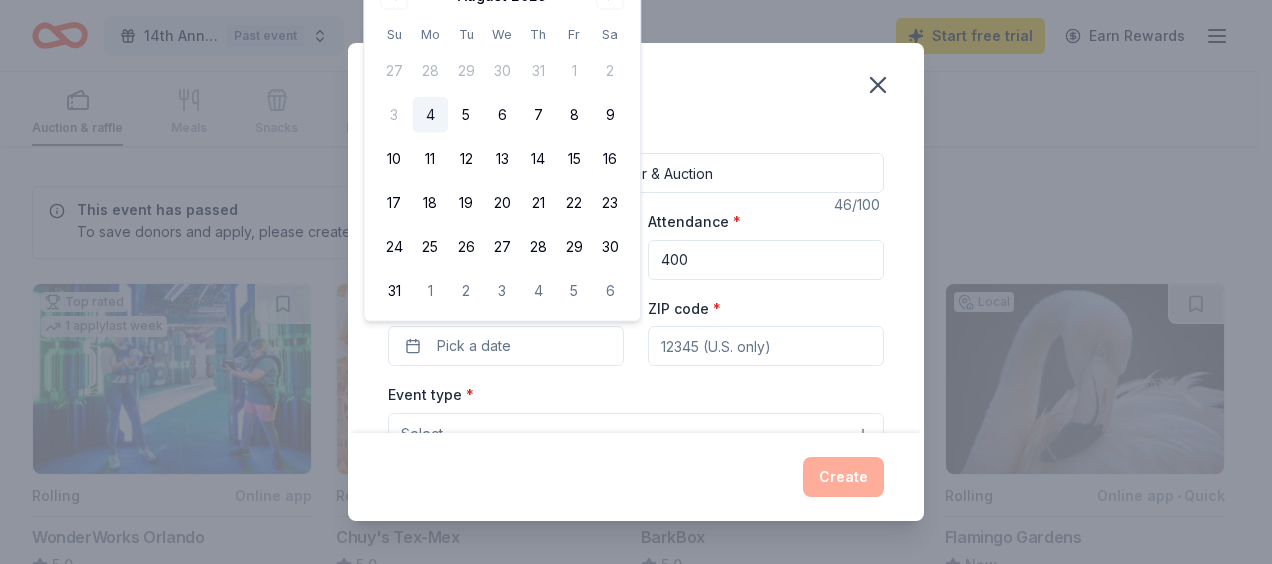 drag, startPoint x: 634, startPoint y: 74, endPoint x: 637, endPoint y: 141, distance: 67.06713 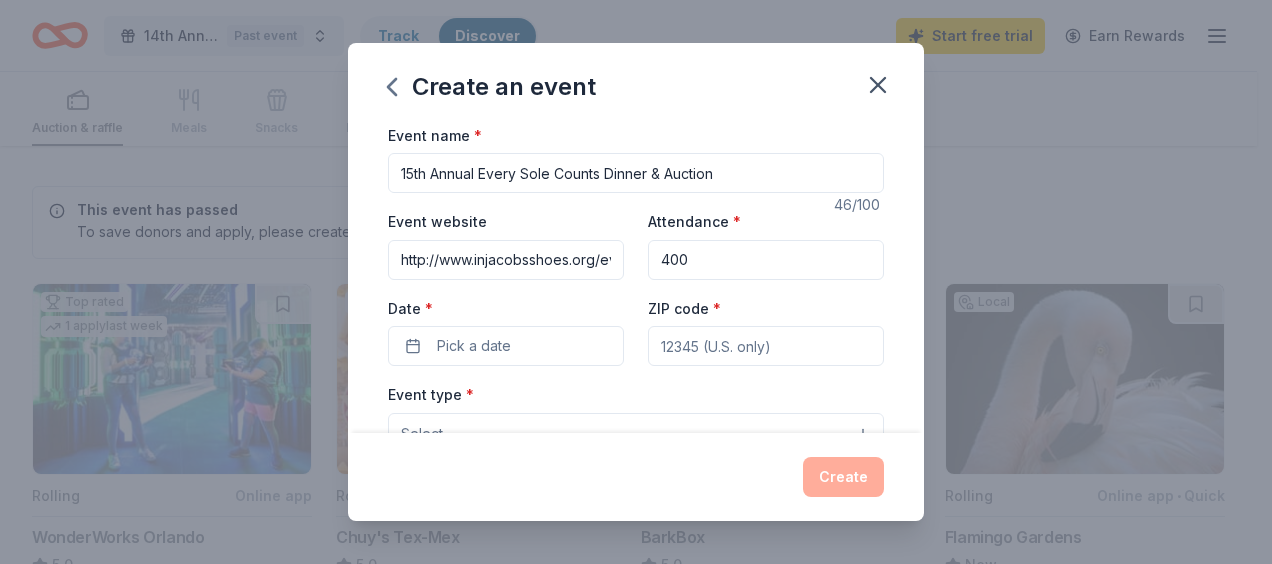 drag, startPoint x: 654, startPoint y: 420, endPoint x: 653, endPoint y: 490, distance: 70.00714 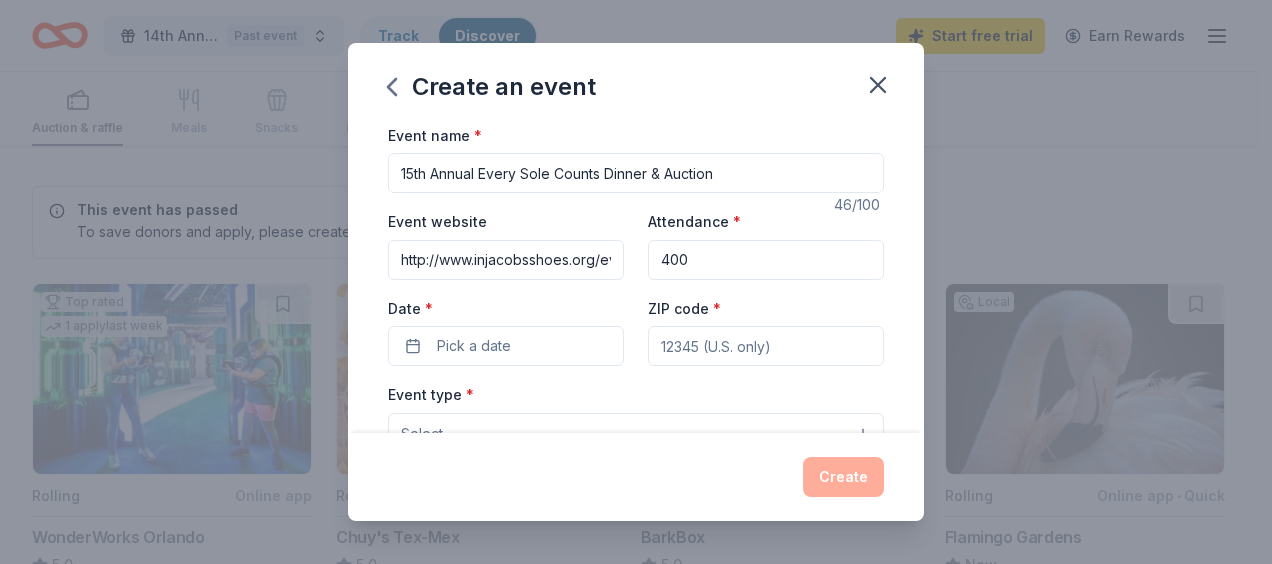 click on "Event name * 15th Annual Every Sole Counts Dinner & Auction 46 /100 Event website http://www.injacobsshoes.org/eventsactivities Attendance * 400 Date * Pick a date ZIP code * Event type * Select Fundraiser Business & professional Food & drink Health & wellness Hobbies Music Performing & visual arts Demographic Select We use this information to help brands find events with their target demographic to sponsor their products. Mailing address Apt/unit Description What are you looking for? * Auction & raffle Meals Snacks Desserts Alcohol Beverages Send me reminders Email me reminders of donor application deadlines Recurring event" at bounding box center (636, 585) 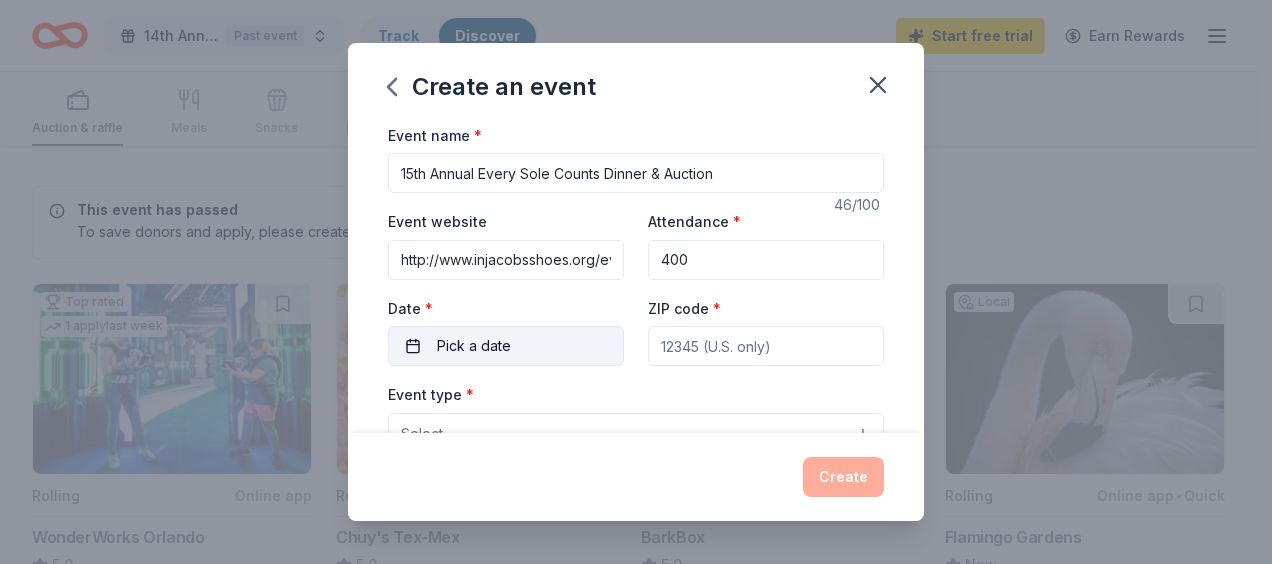 scroll, scrollTop: 19, scrollLeft: 0, axis: vertical 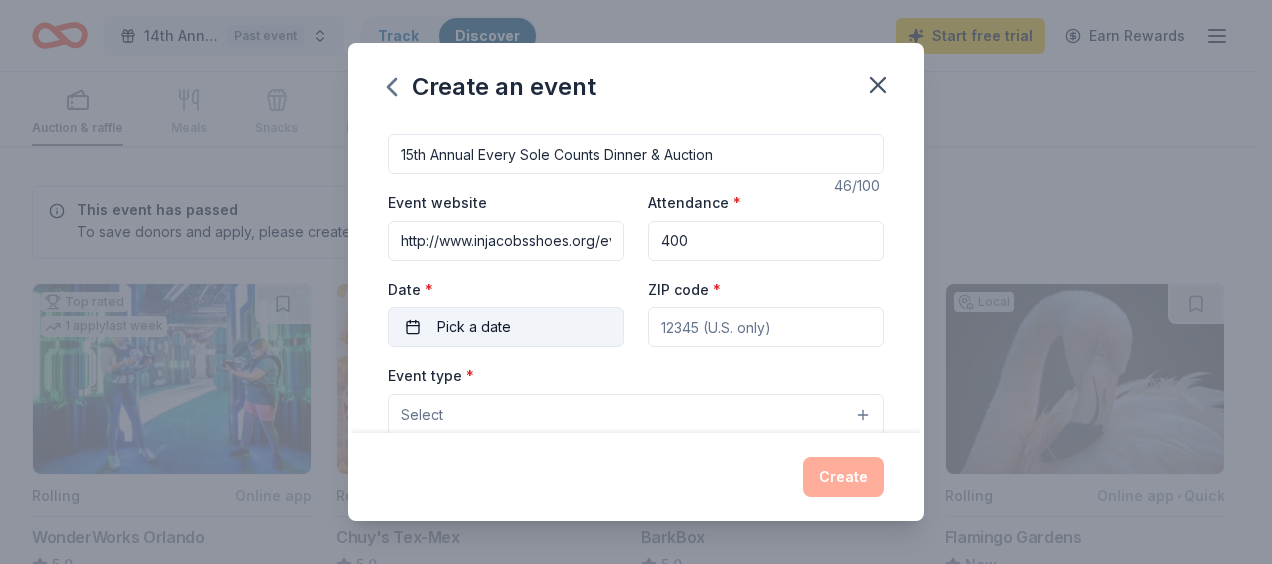 click on "Pick a date" at bounding box center [506, 327] 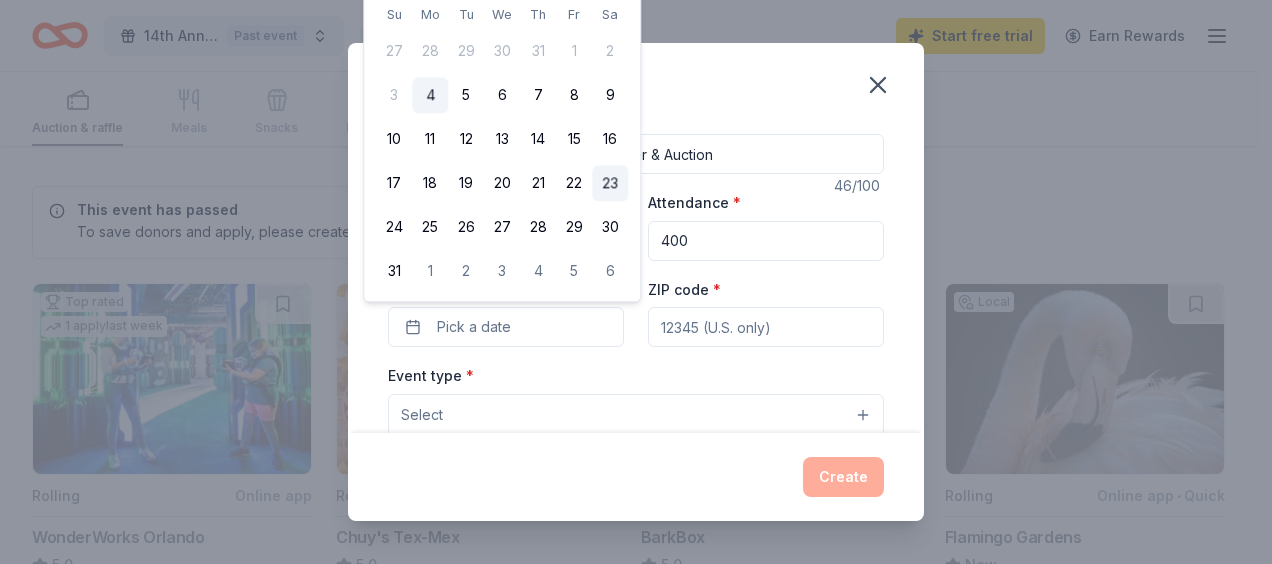 click on "23" at bounding box center [610, 184] 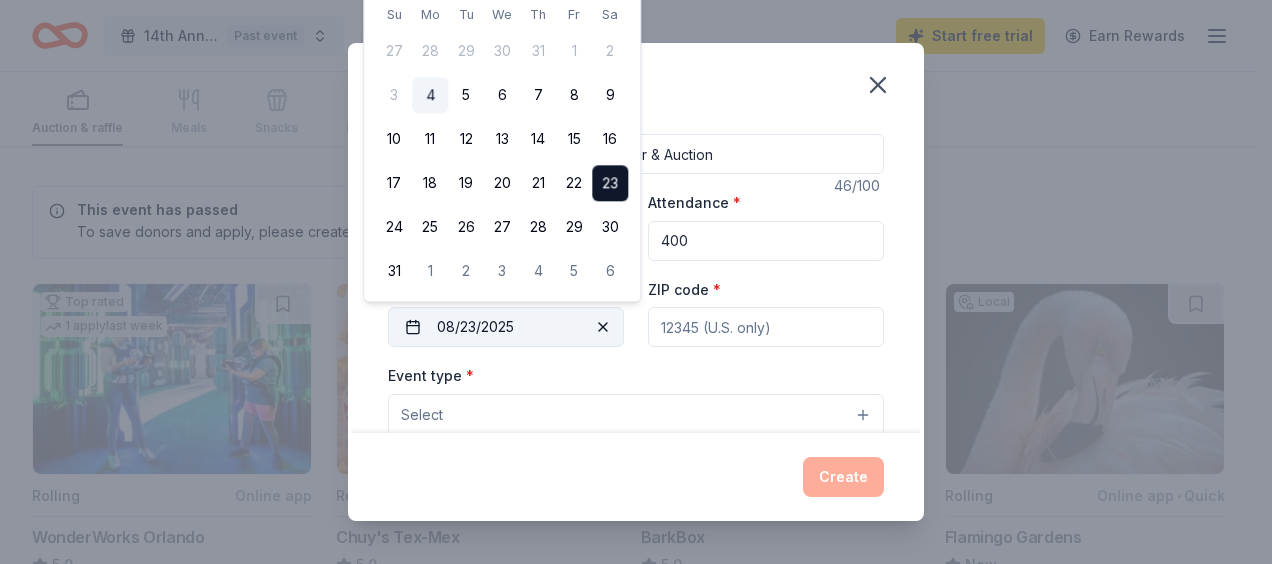 click on "08/23/2025" at bounding box center (506, 327) 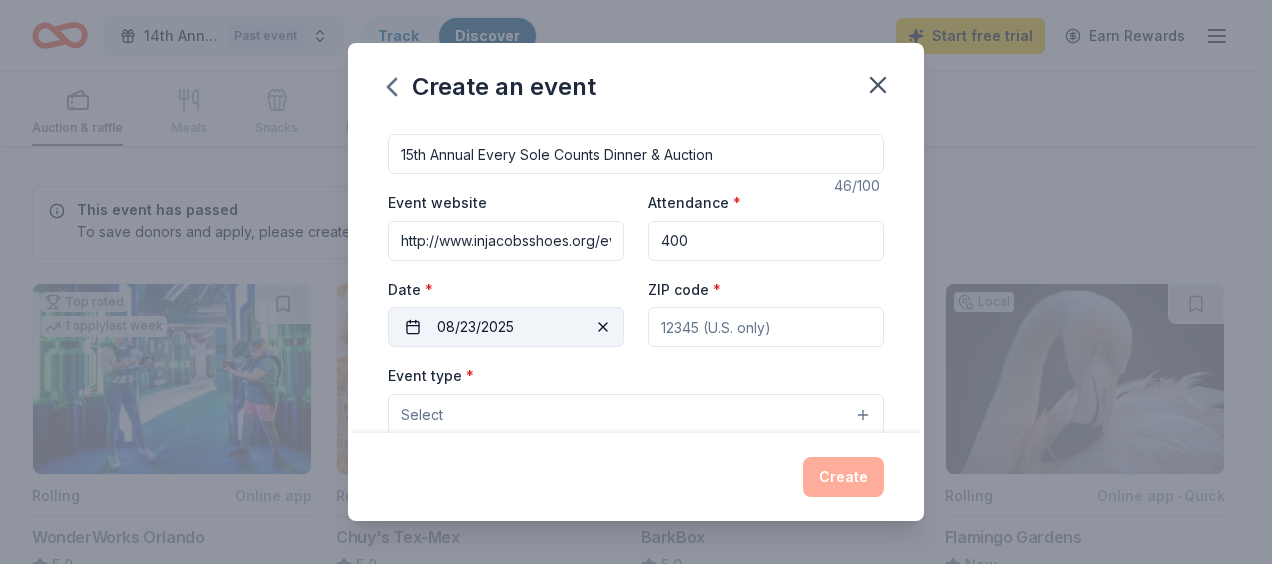 click on "08/23/2025" at bounding box center [506, 327] 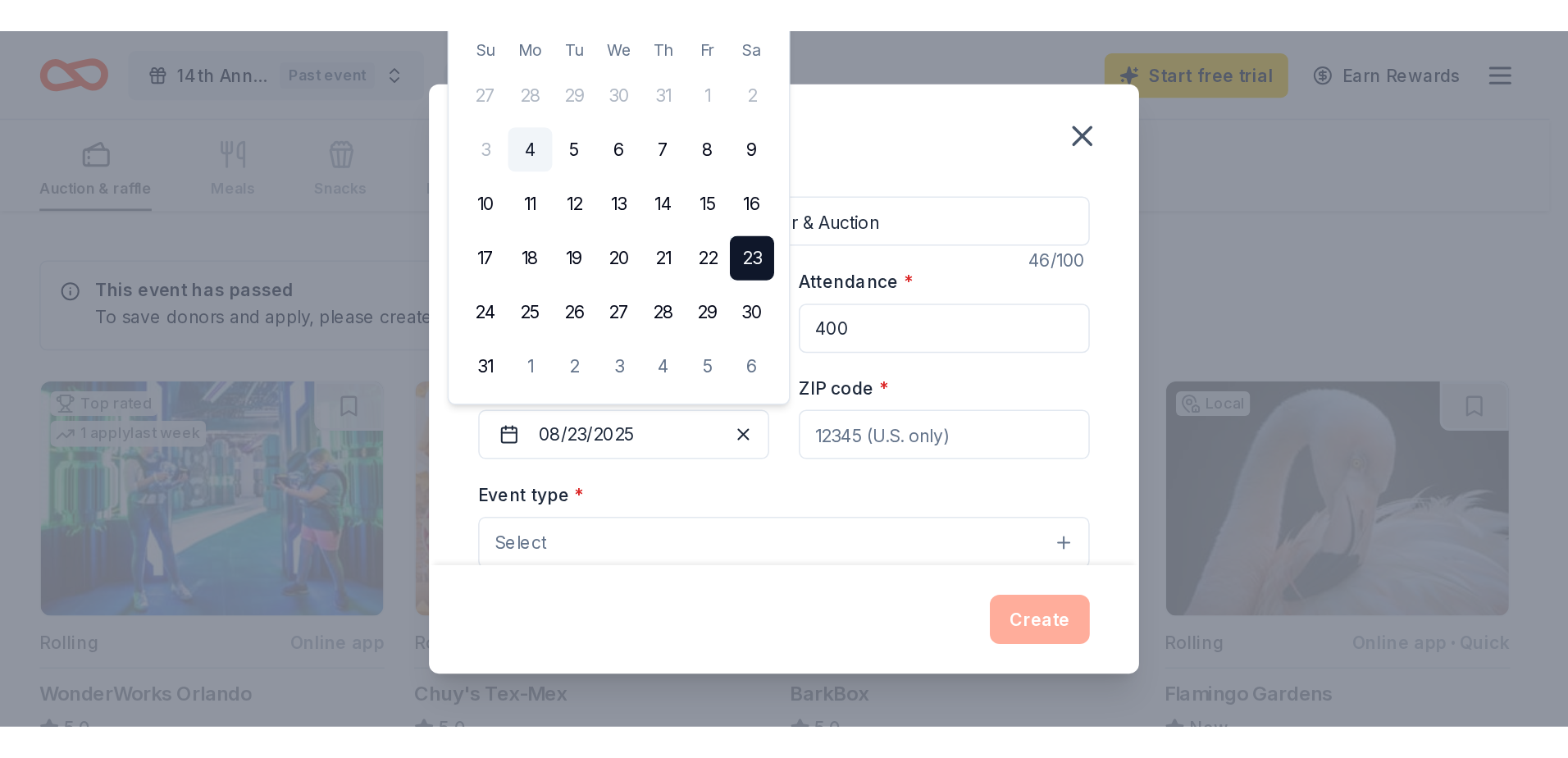 scroll, scrollTop: 16, scrollLeft: 0, axis: vertical 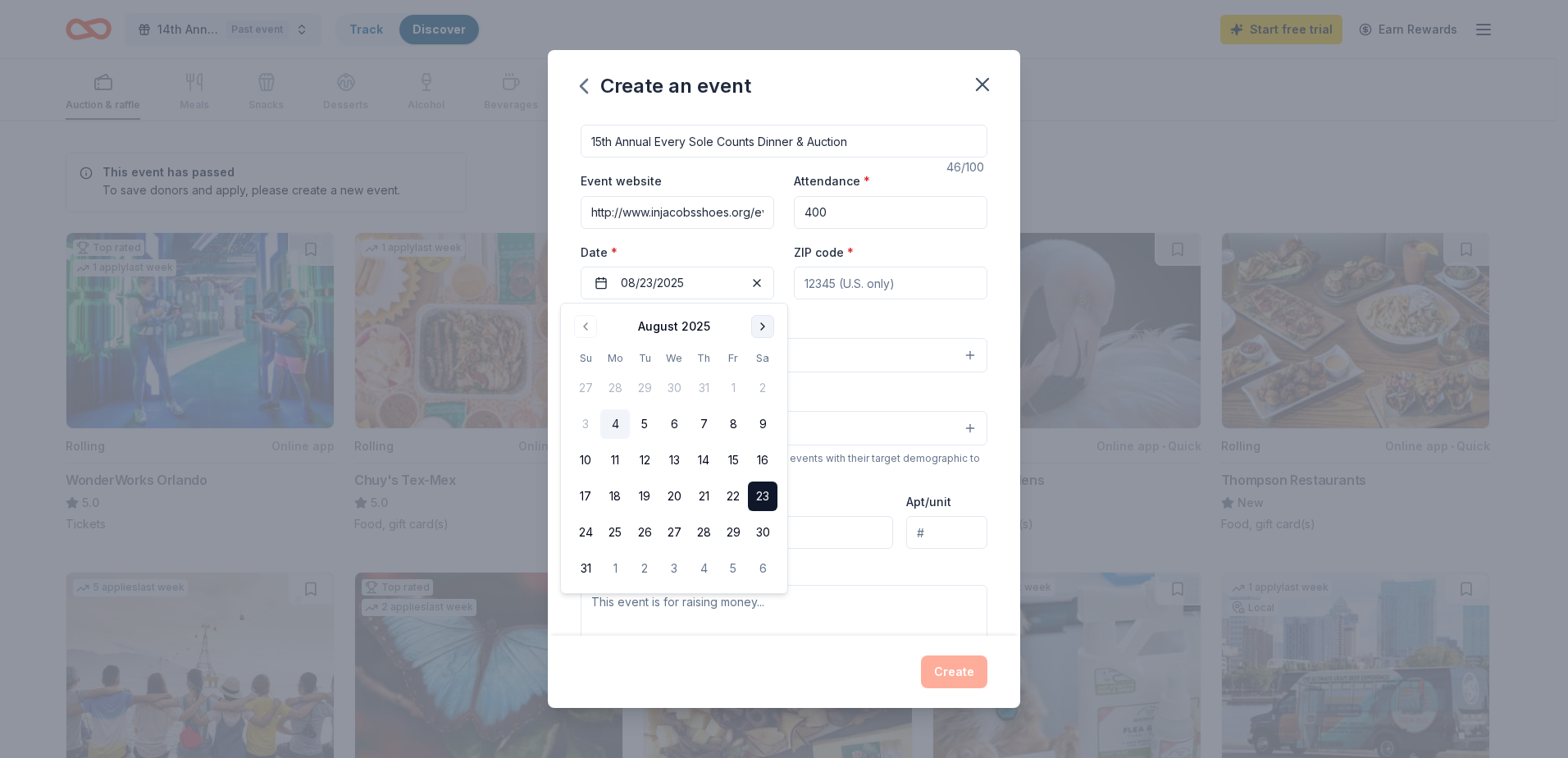 click at bounding box center [763, 326] 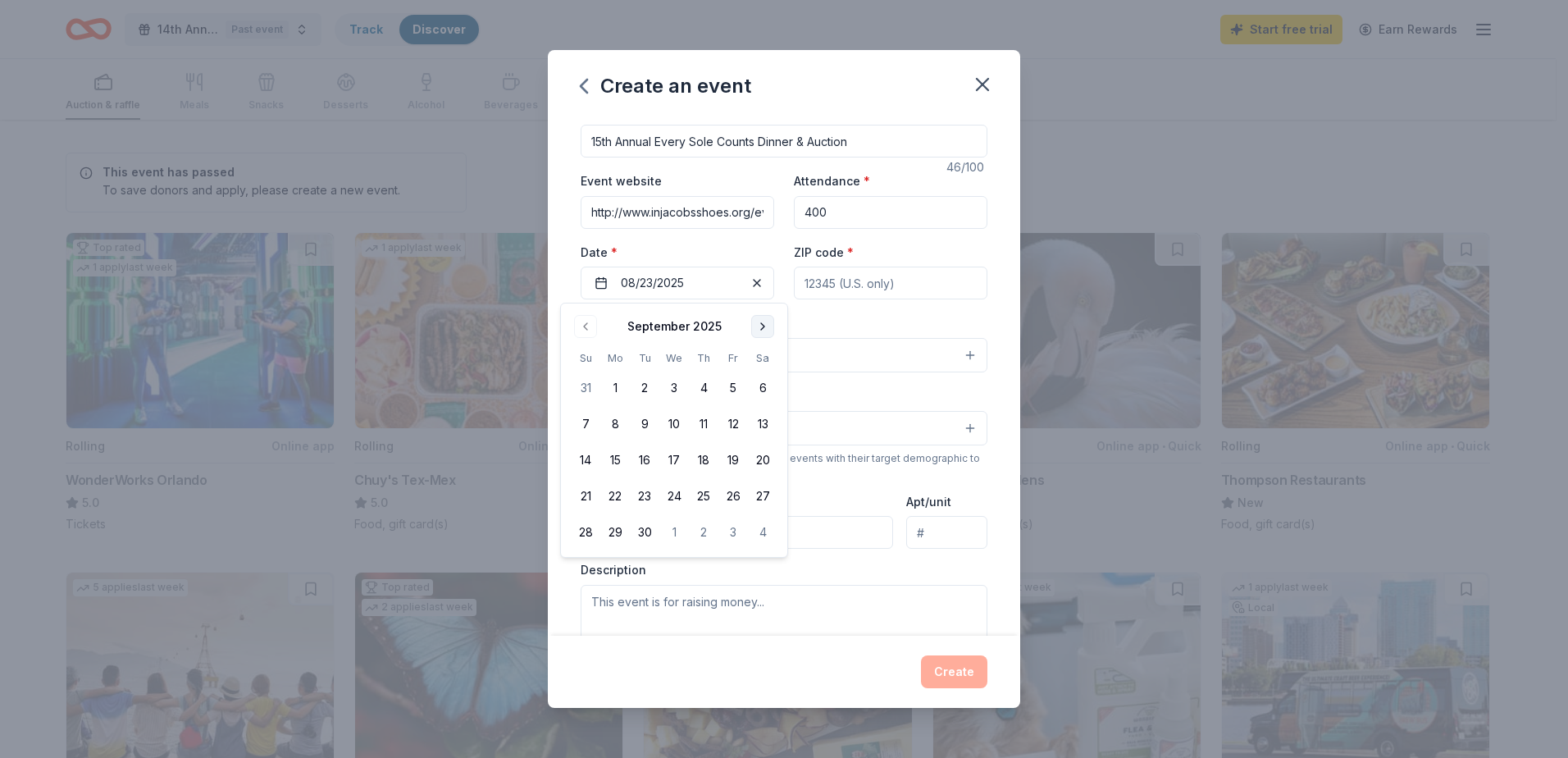 click at bounding box center [763, 326] 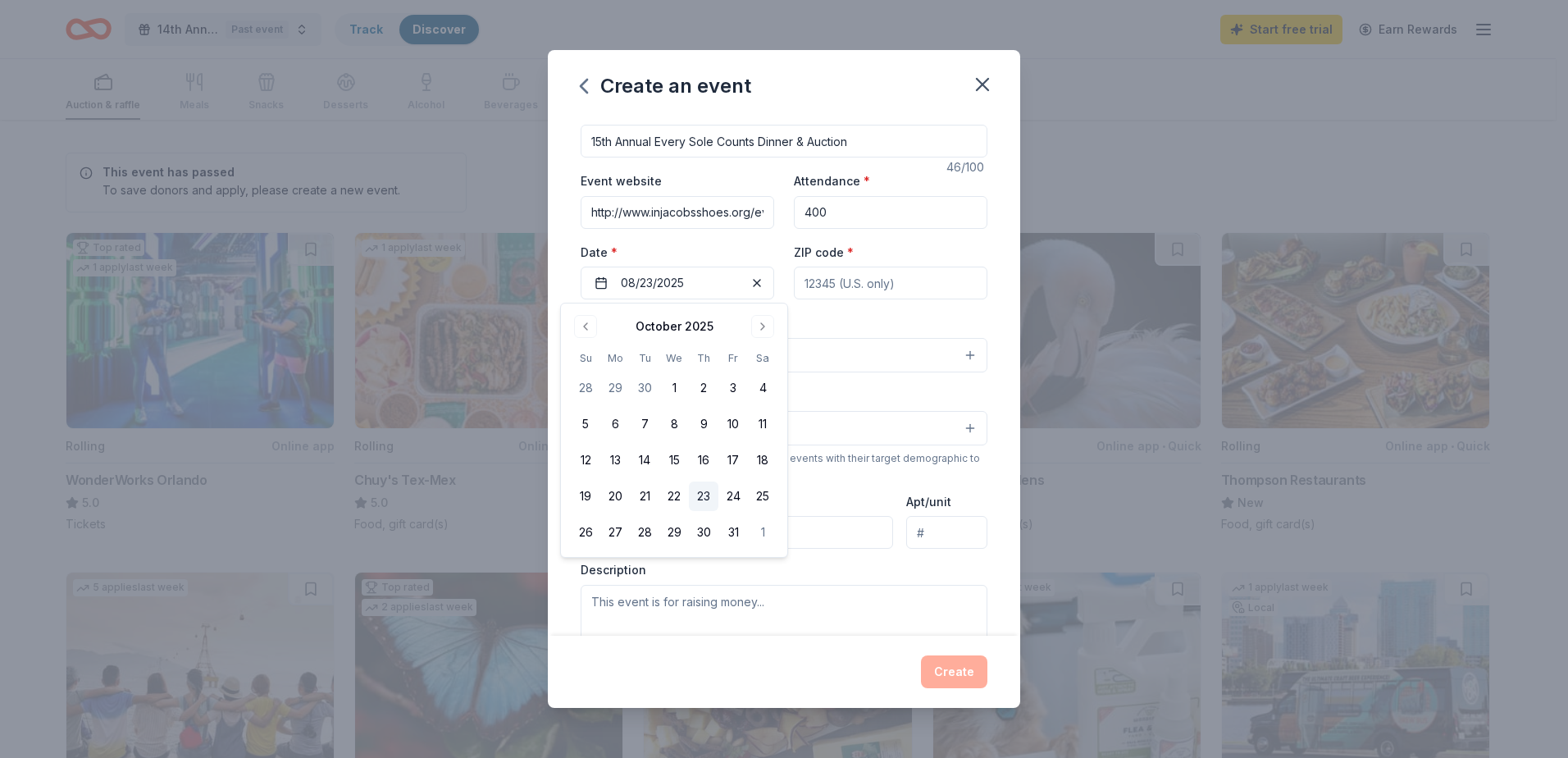 click on "23" at bounding box center (704, 496) 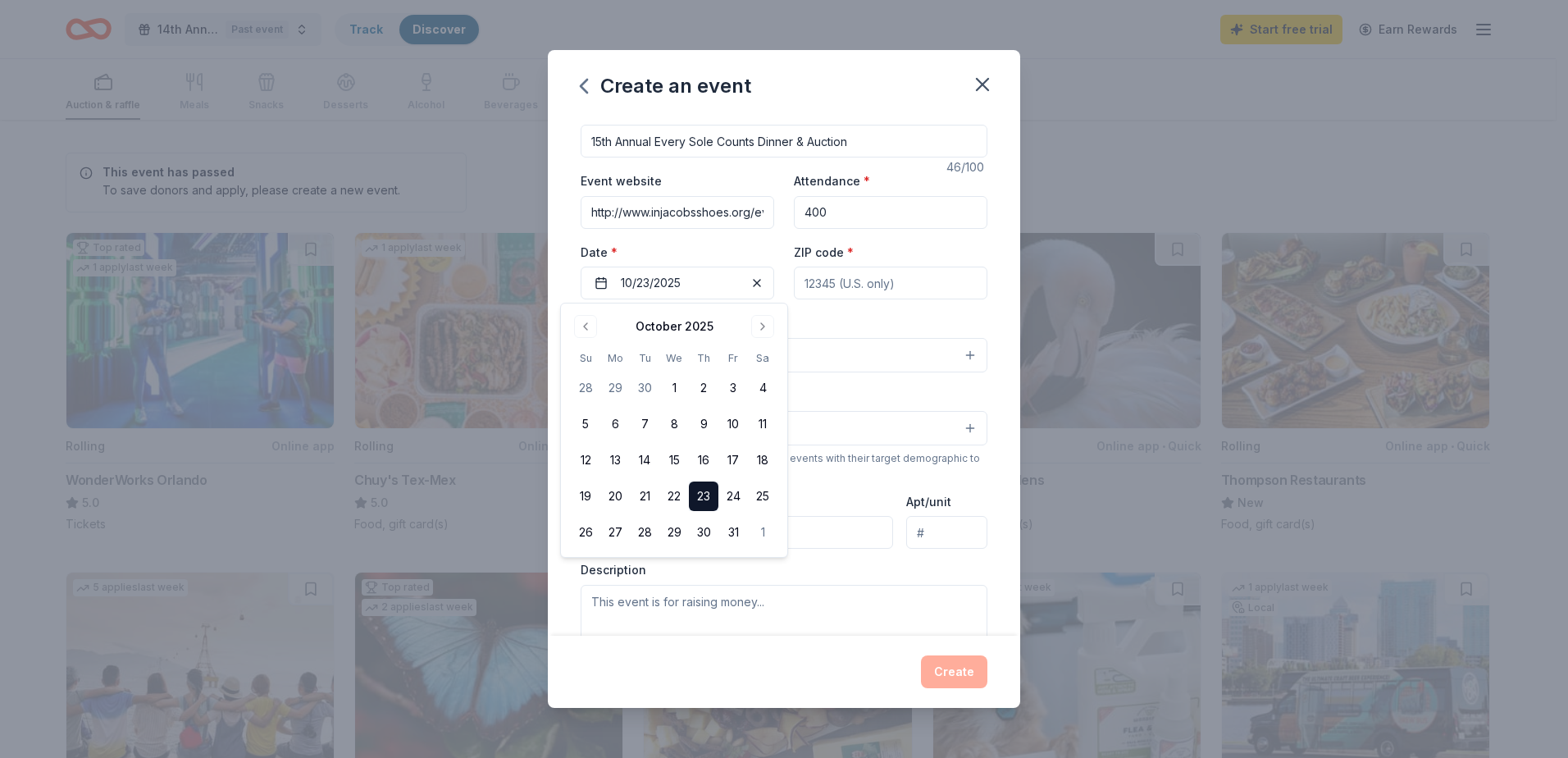 click on "ZIP code *" at bounding box center [891, 283] 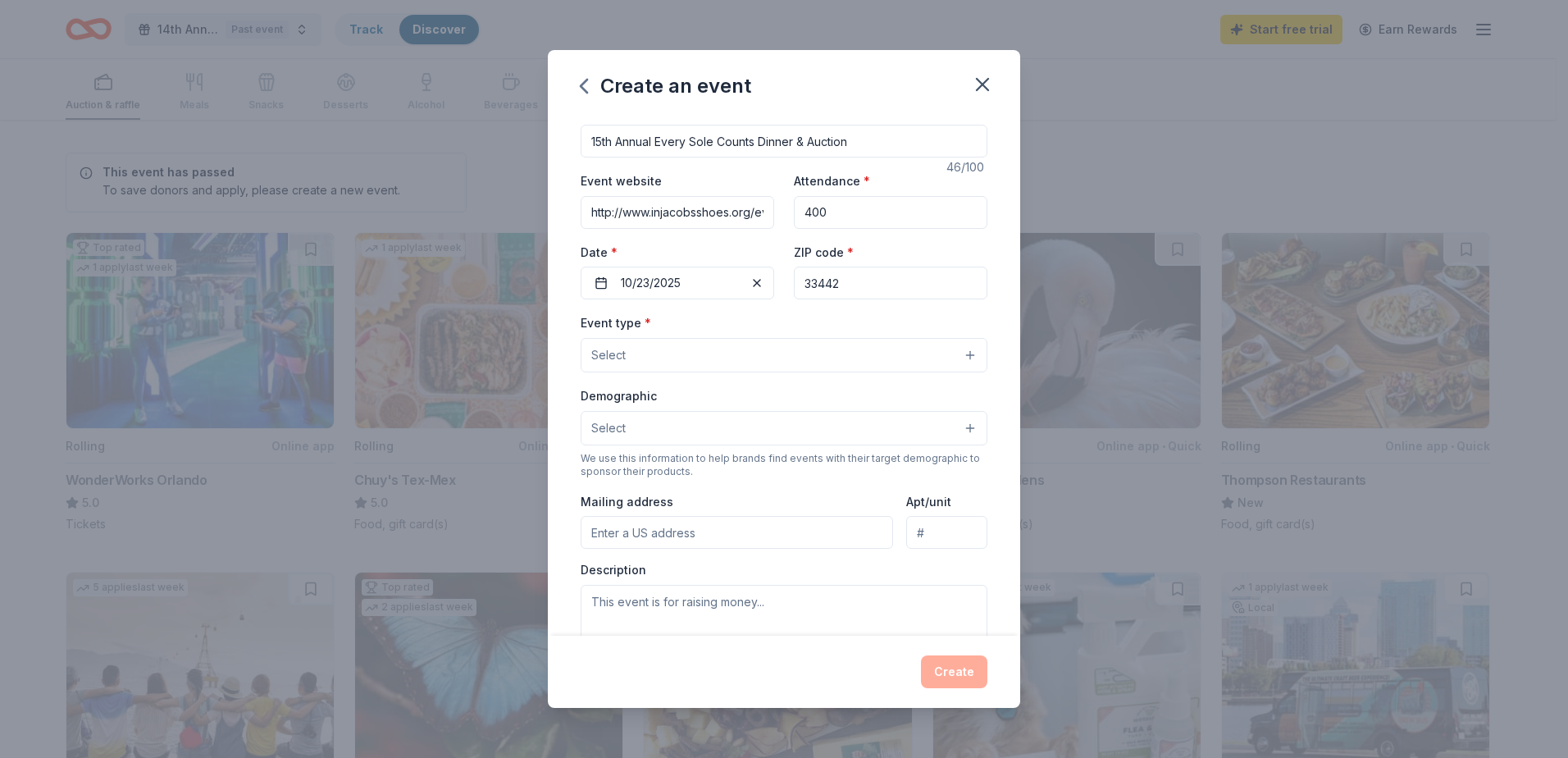 type on "33442" 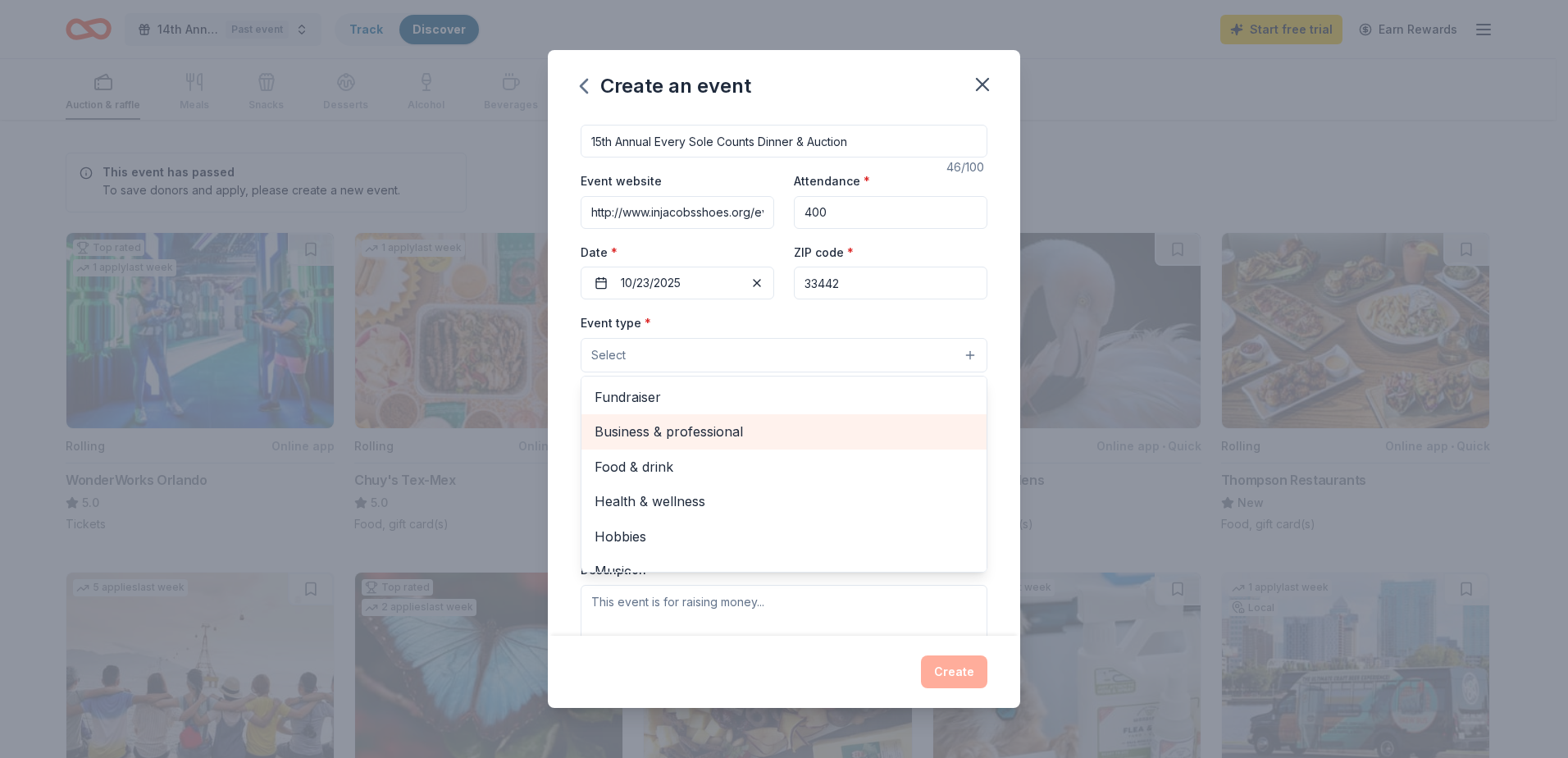 click on "Business & professional" at bounding box center [784, 432] 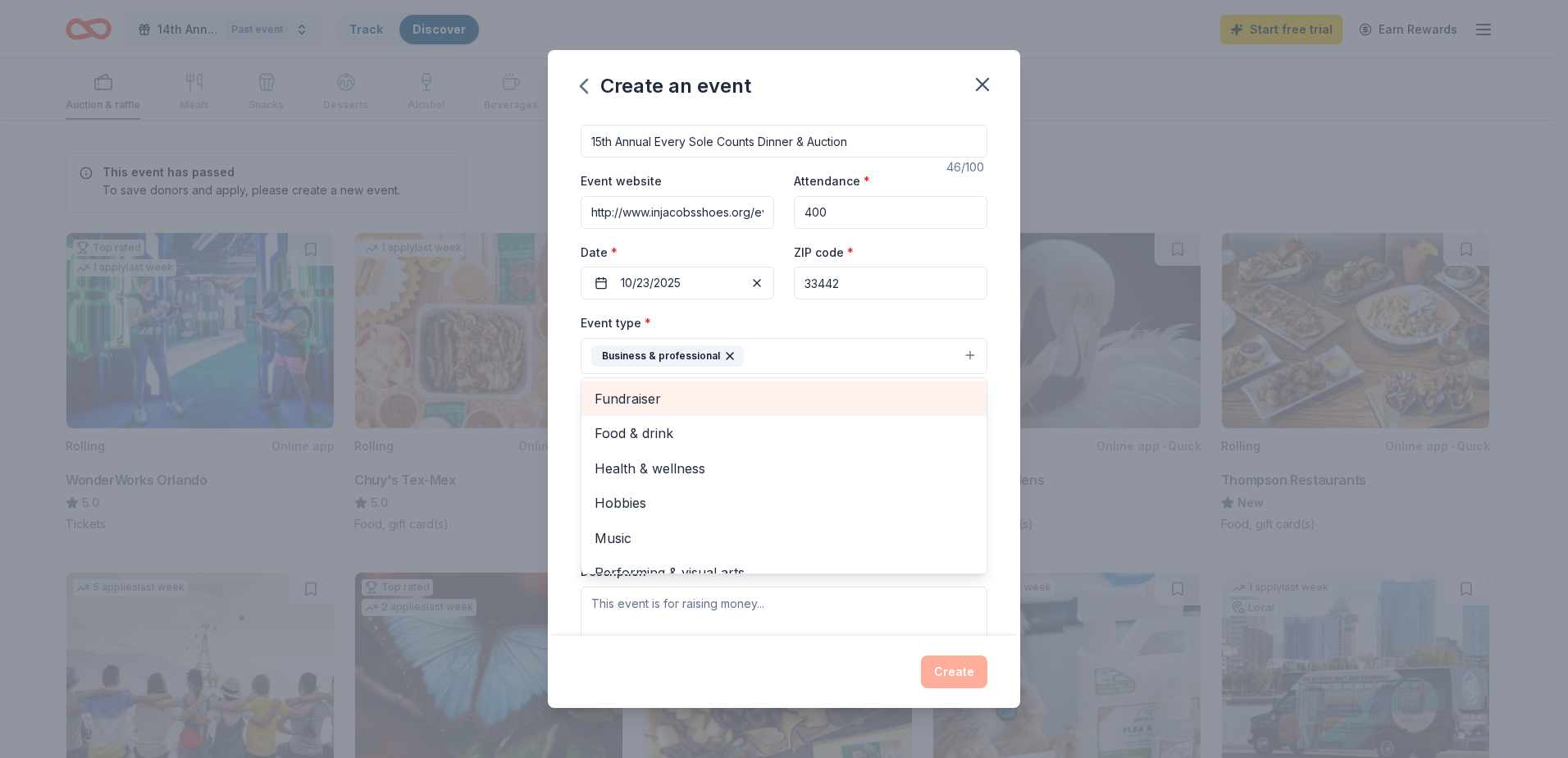 click on "Fundraiser" at bounding box center [784, 399] 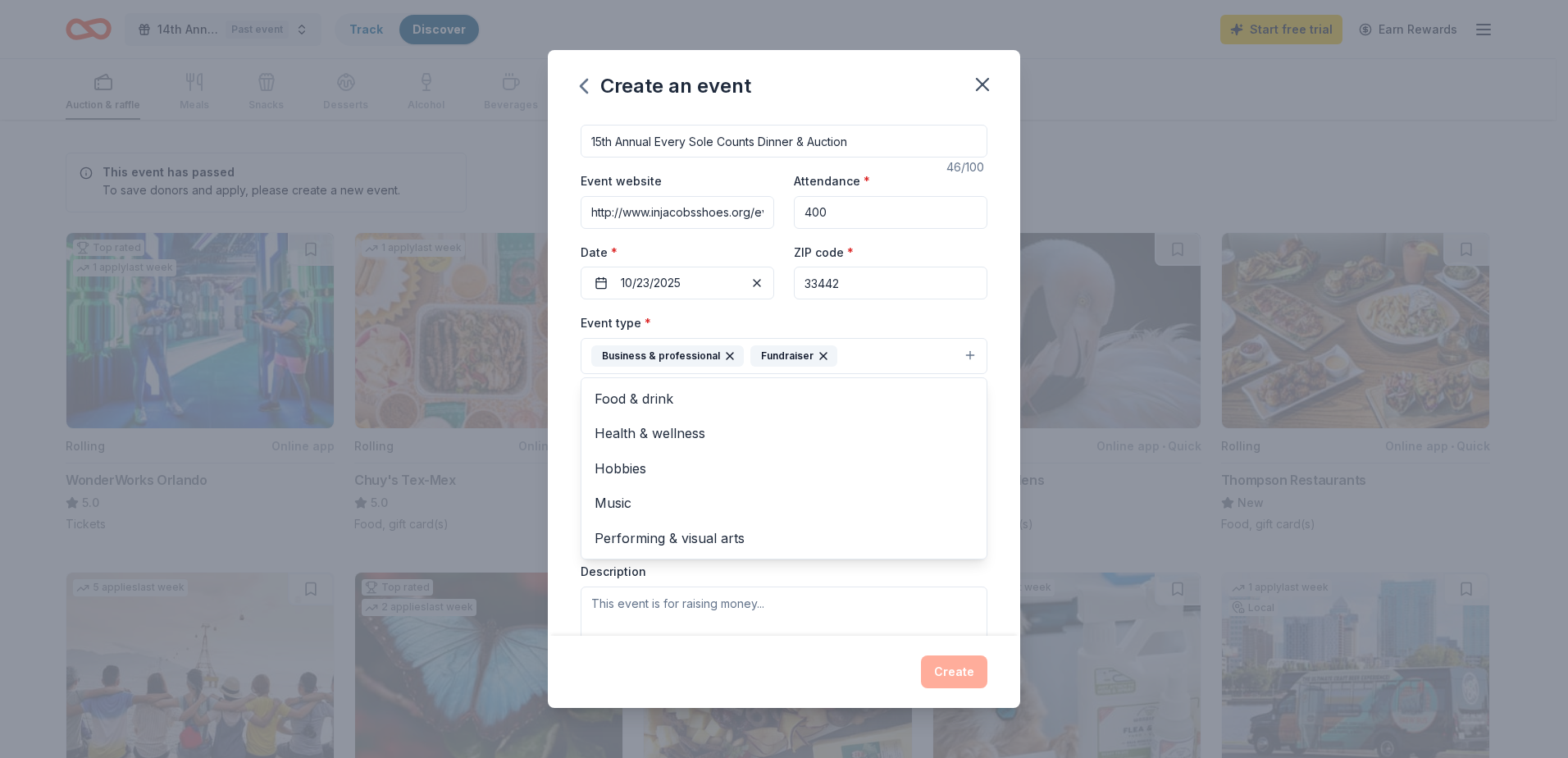click 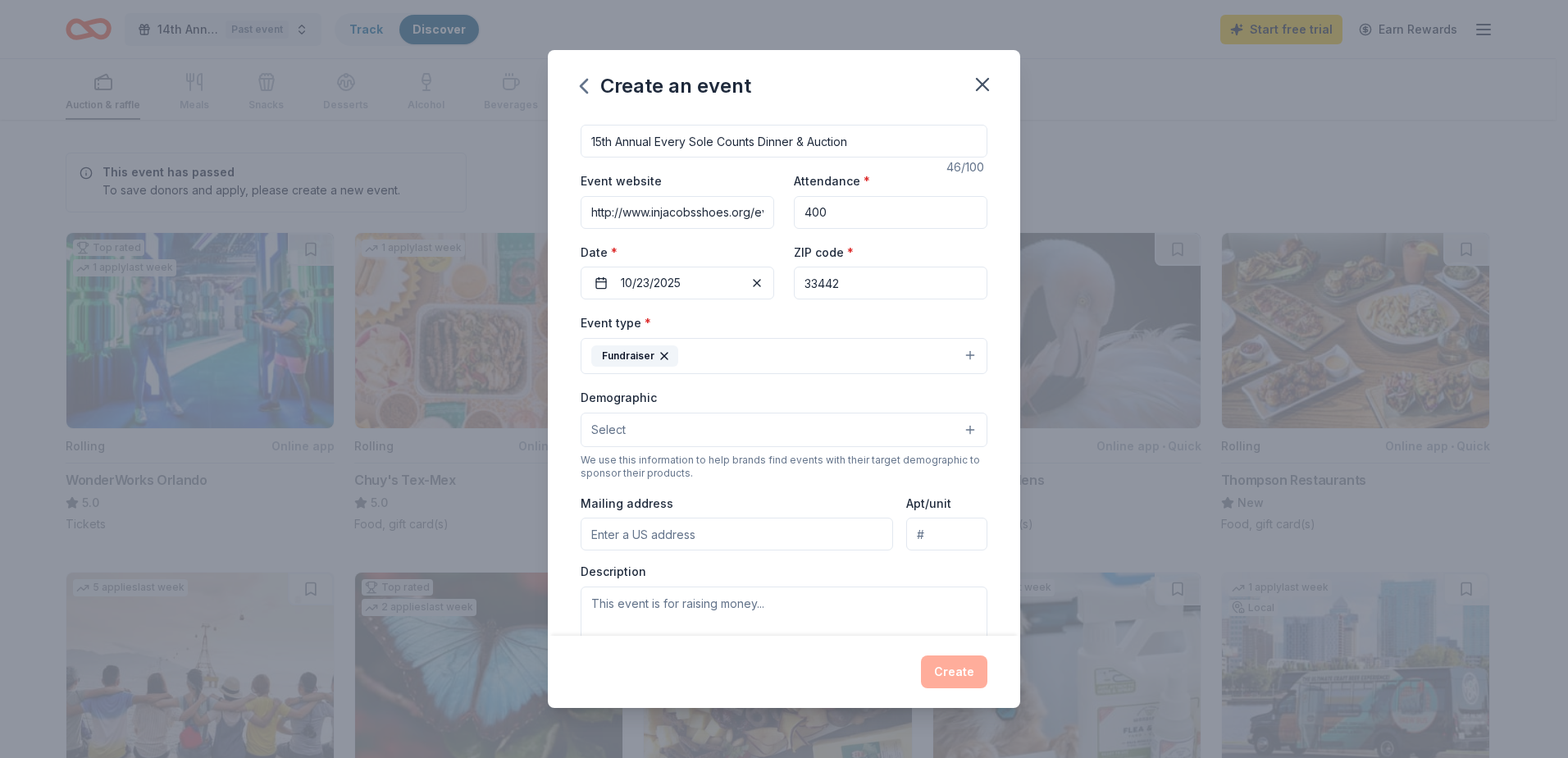 click on "Select" at bounding box center [784, 430] 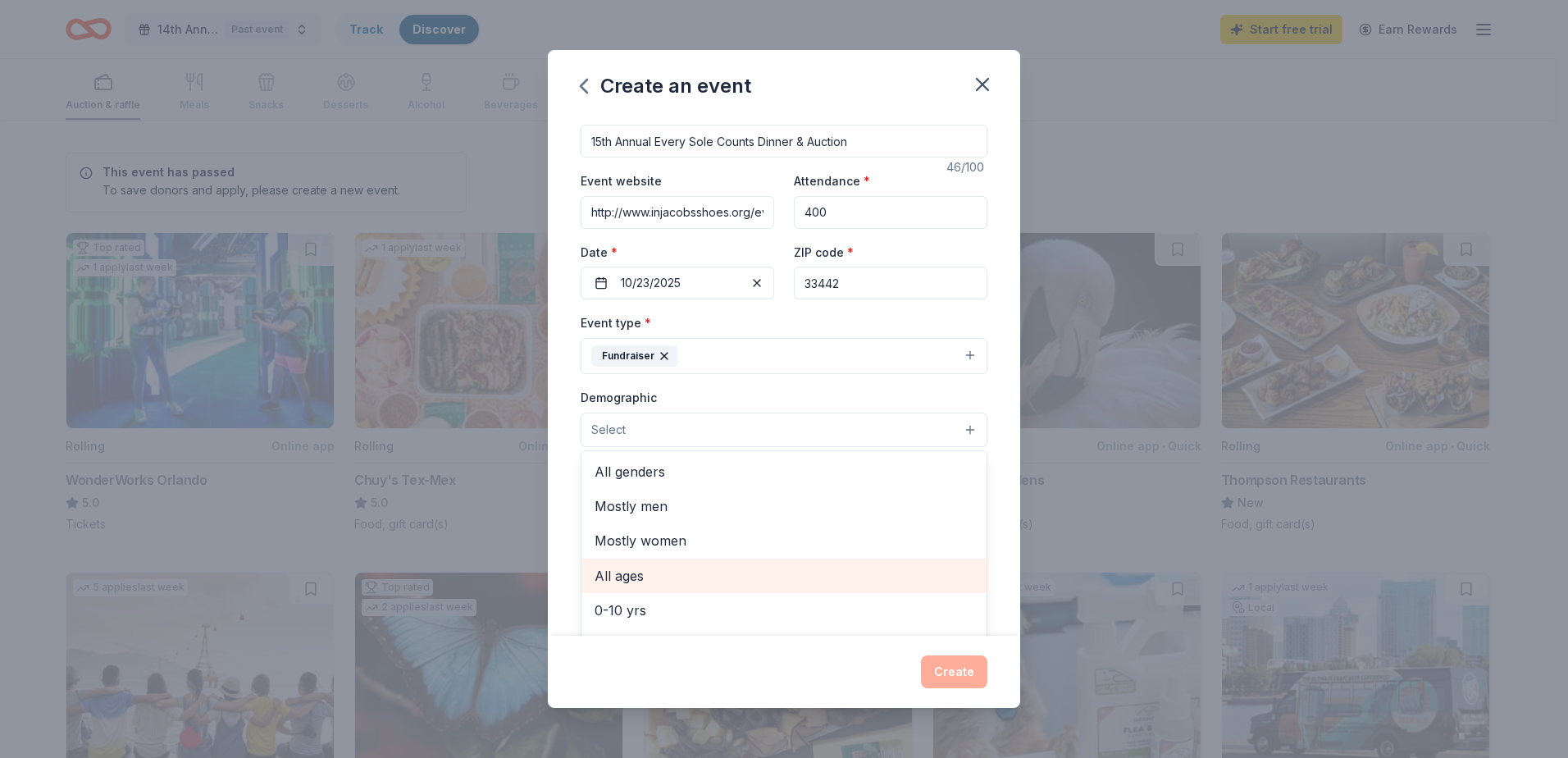 click on "All ages" at bounding box center (784, 576) 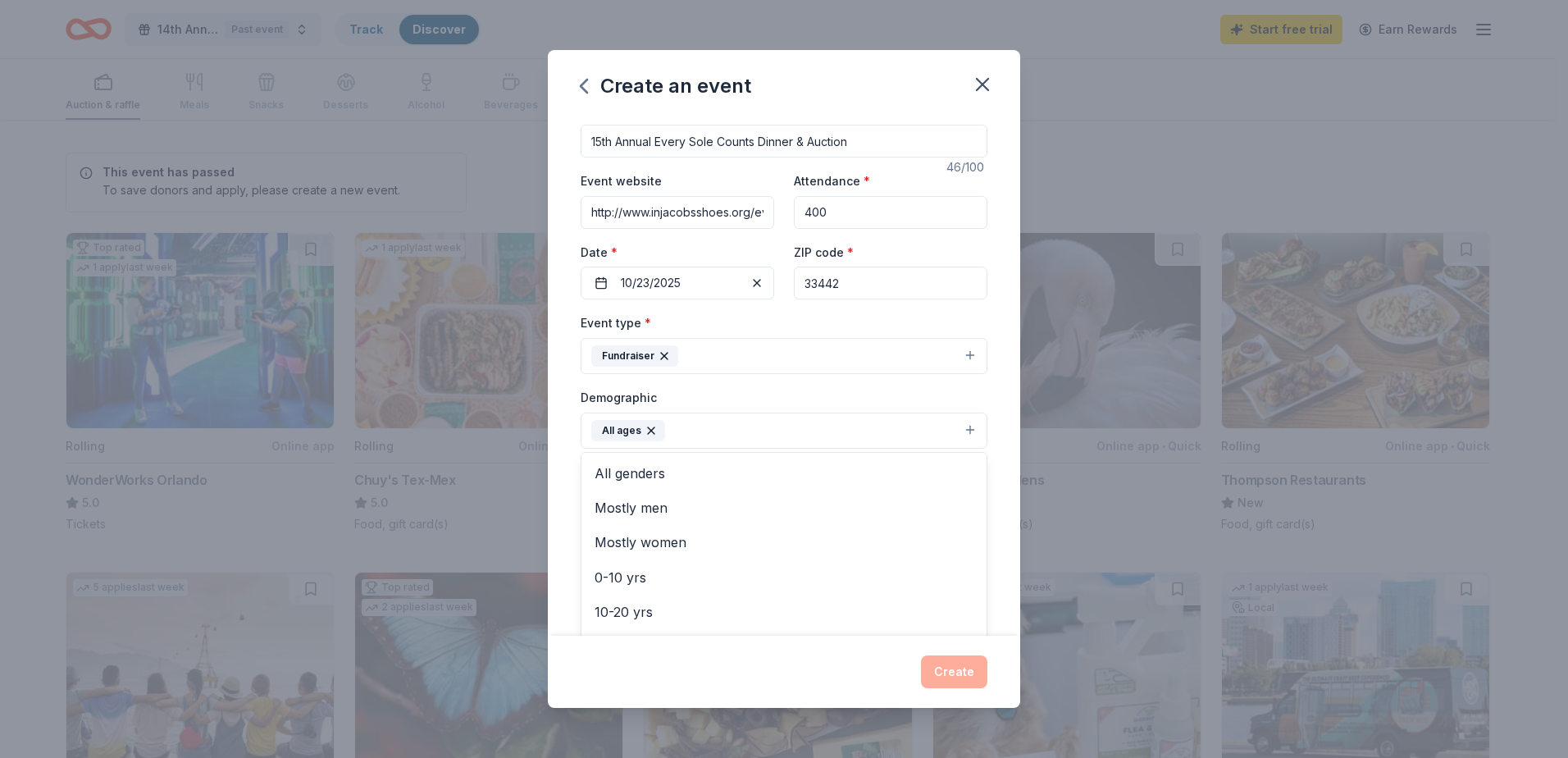 click on "Demographic All ages All genders Mostly men Mostly women 0-10 yrs 10-20 yrs 20-30 yrs 30-40 yrs 40-50 yrs 50-60 yrs 60-70 yrs 70-80 yrs 80+ yrs" at bounding box center (784, 418) 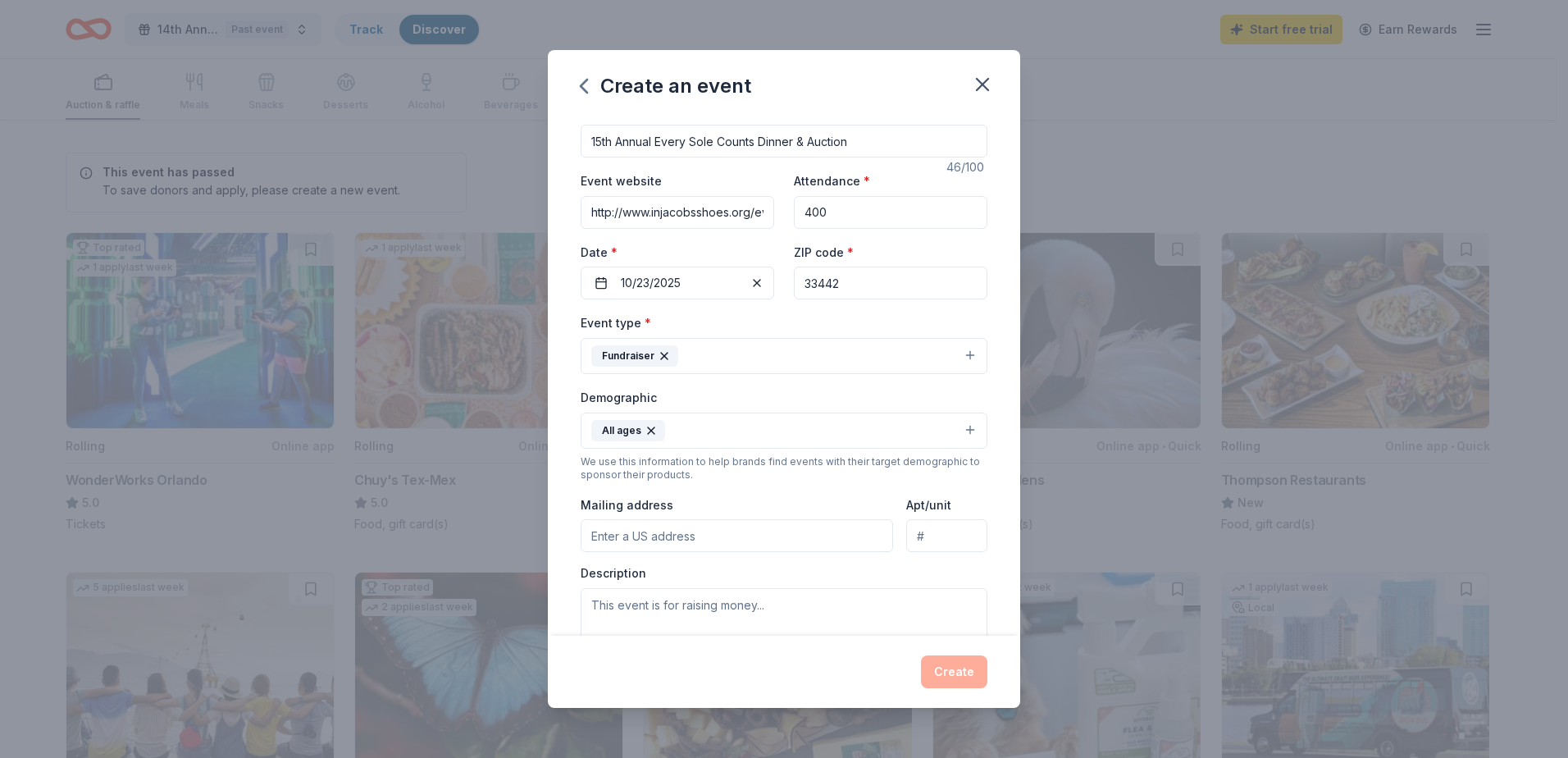 click on "Mailing address" at bounding box center (736, 536) 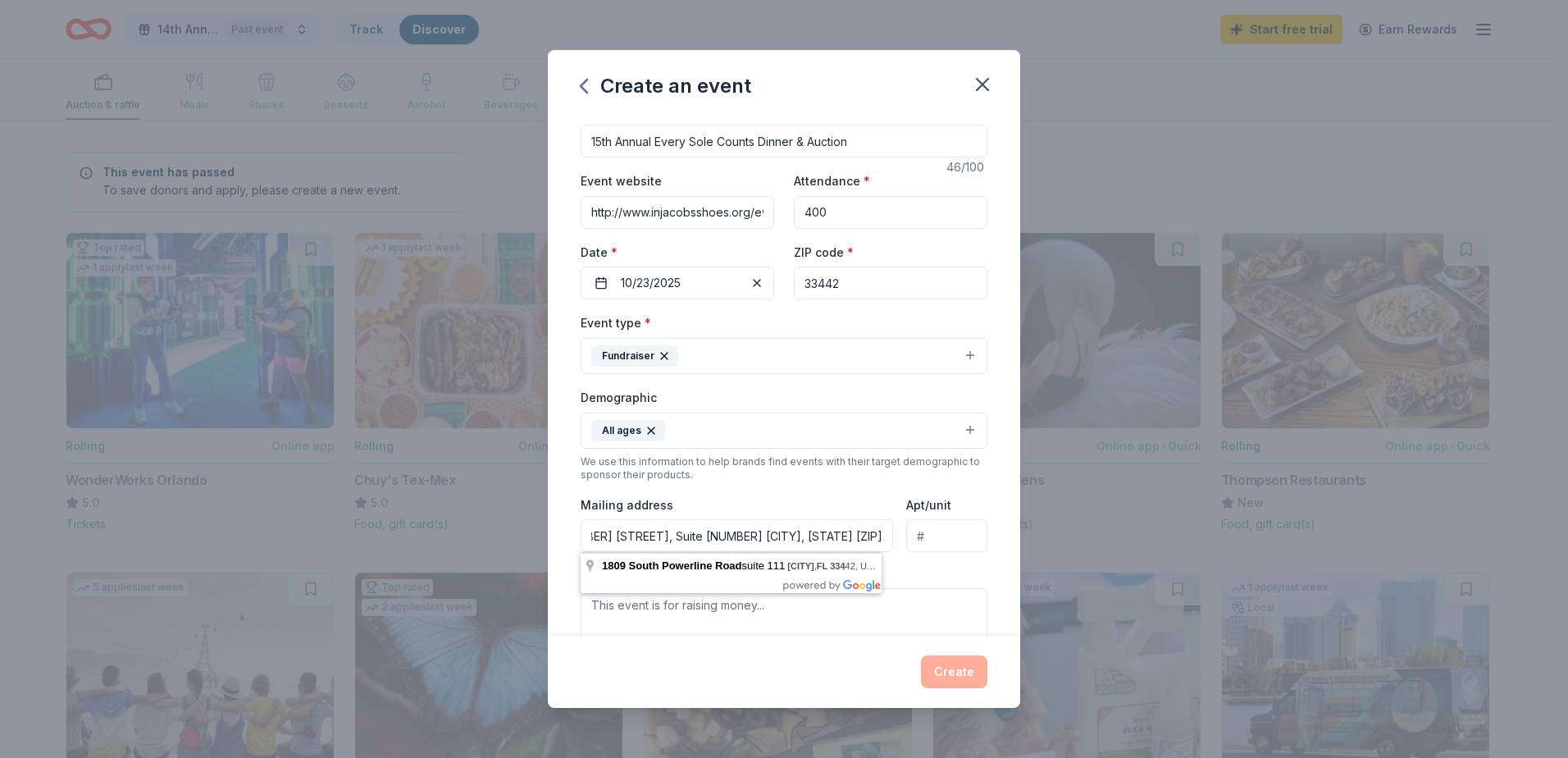 scroll, scrollTop: 0, scrollLeft: 67, axis: horizontal 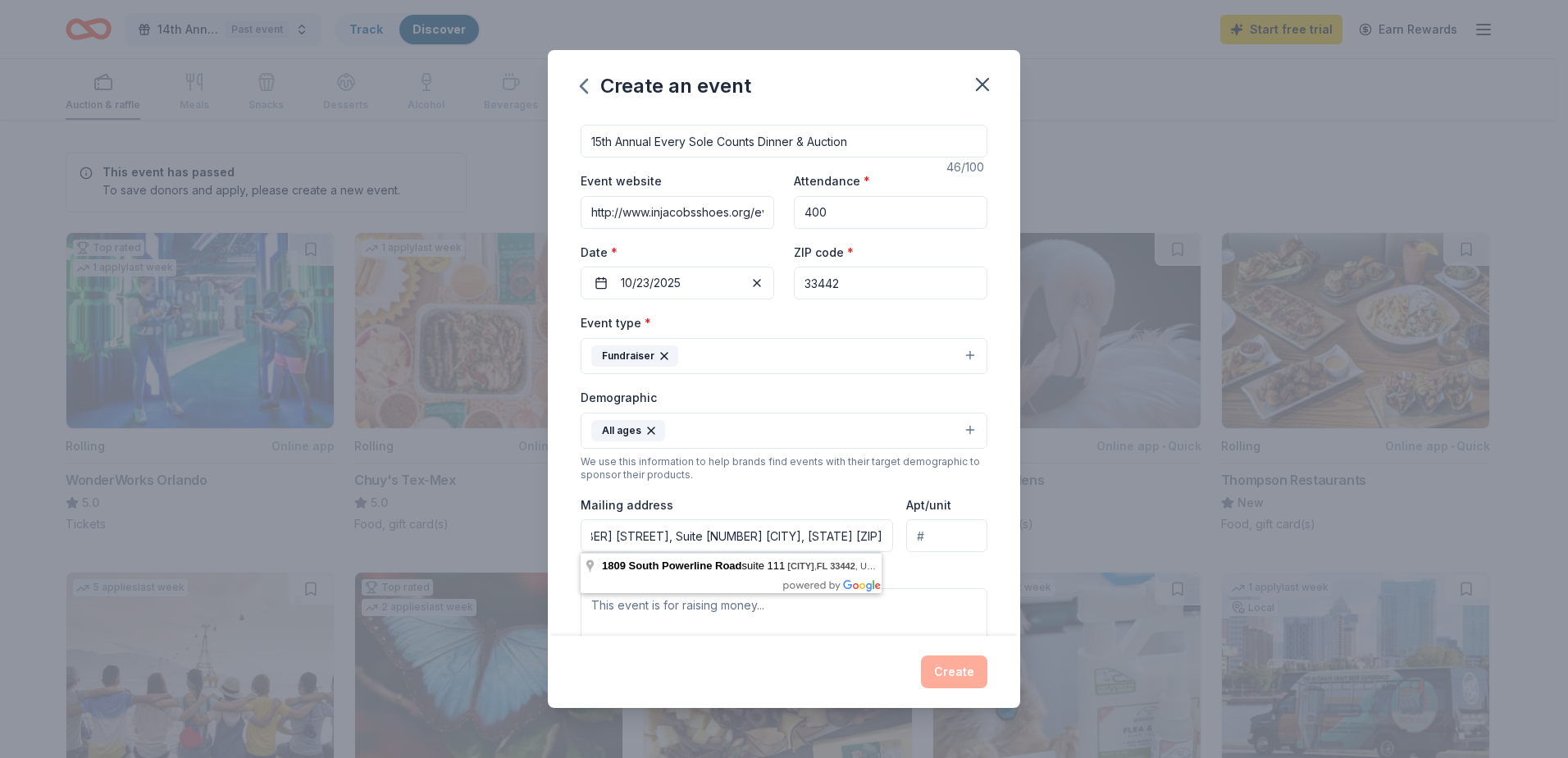 type on "[NUMBER] [STREET], Suite [NUMBER] [CITY], [STATE] [ZIP]" 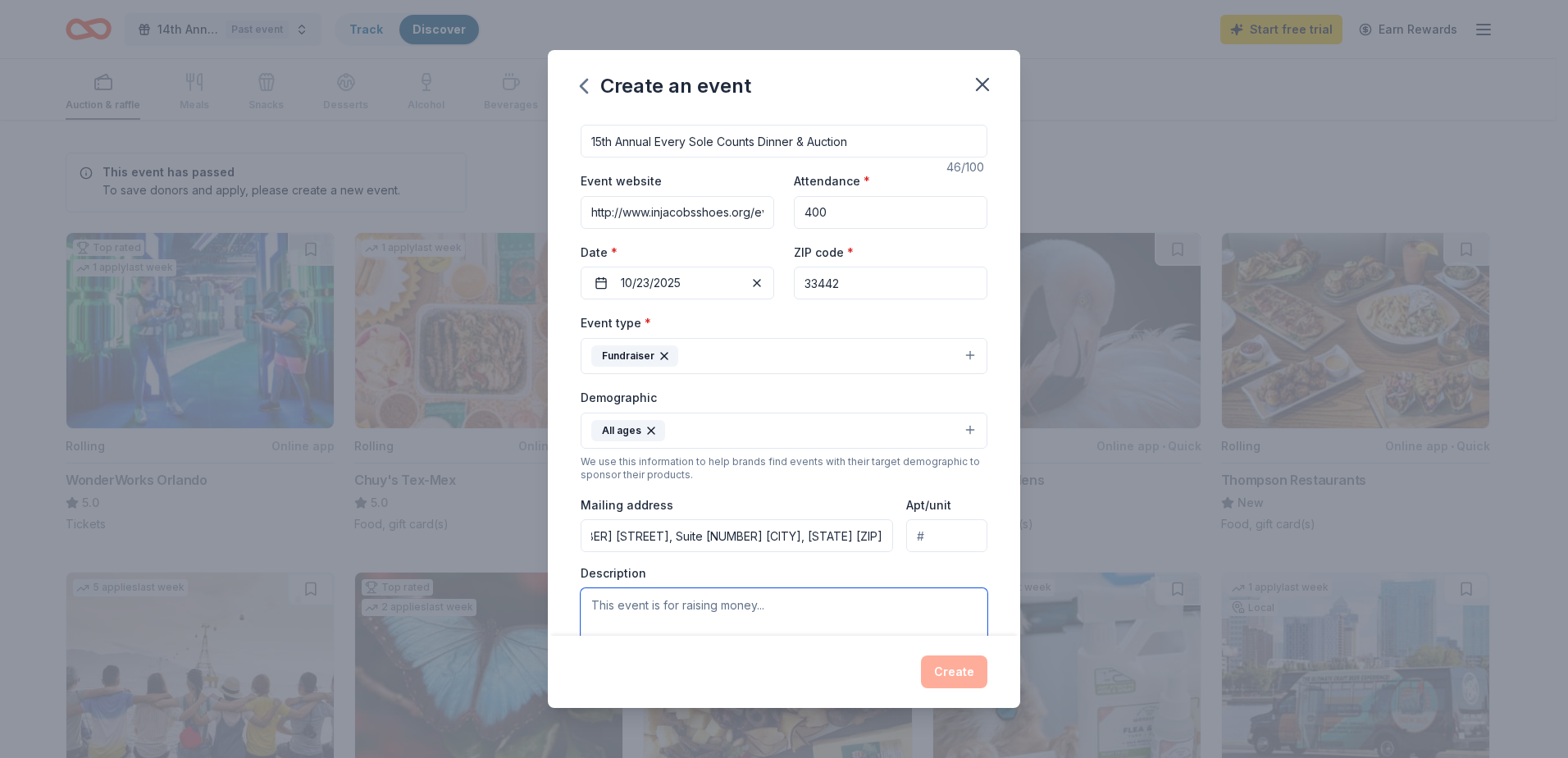 scroll, scrollTop: 0, scrollLeft: 0, axis: both 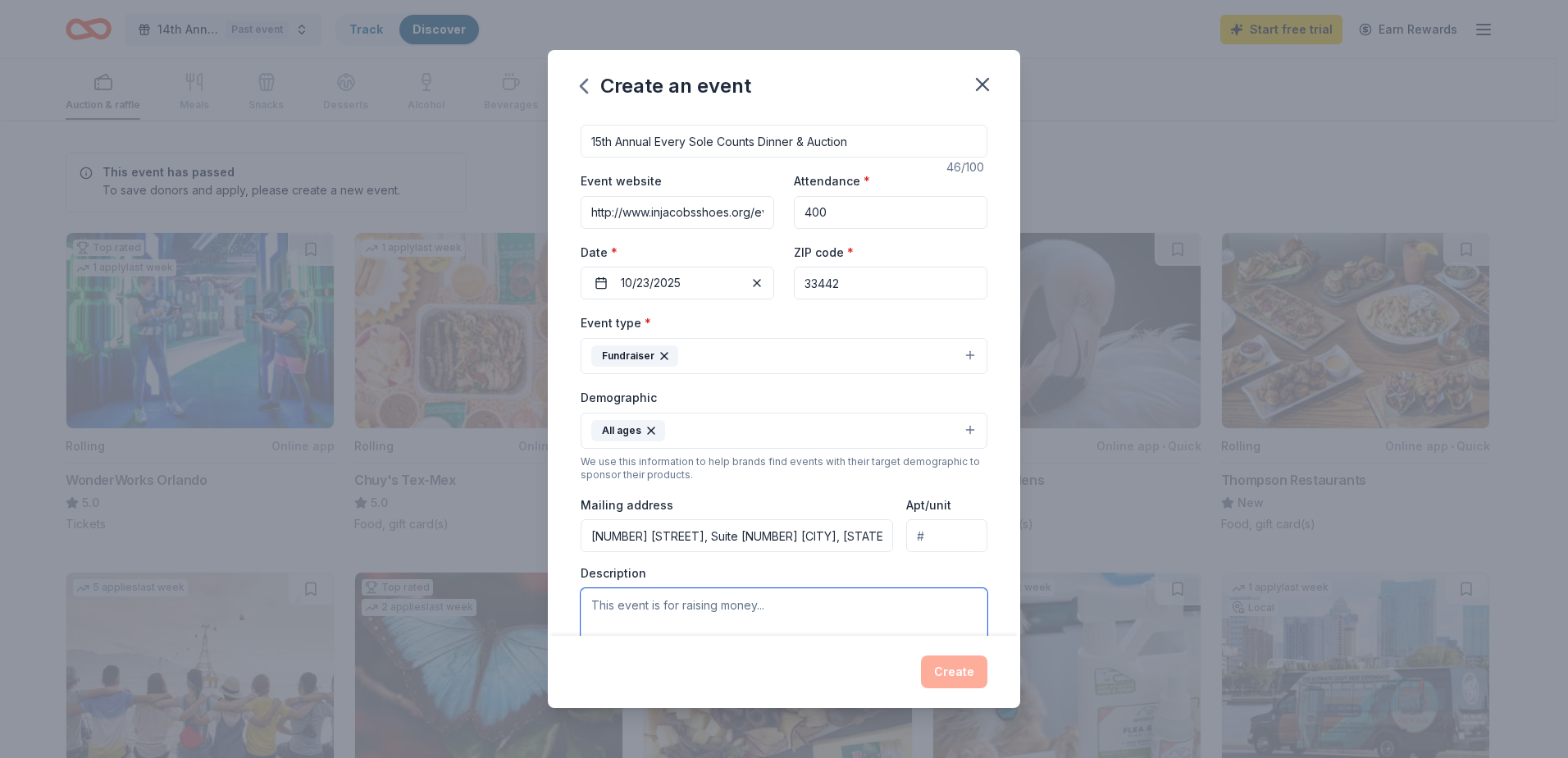 click at bounding box center (784, 625) 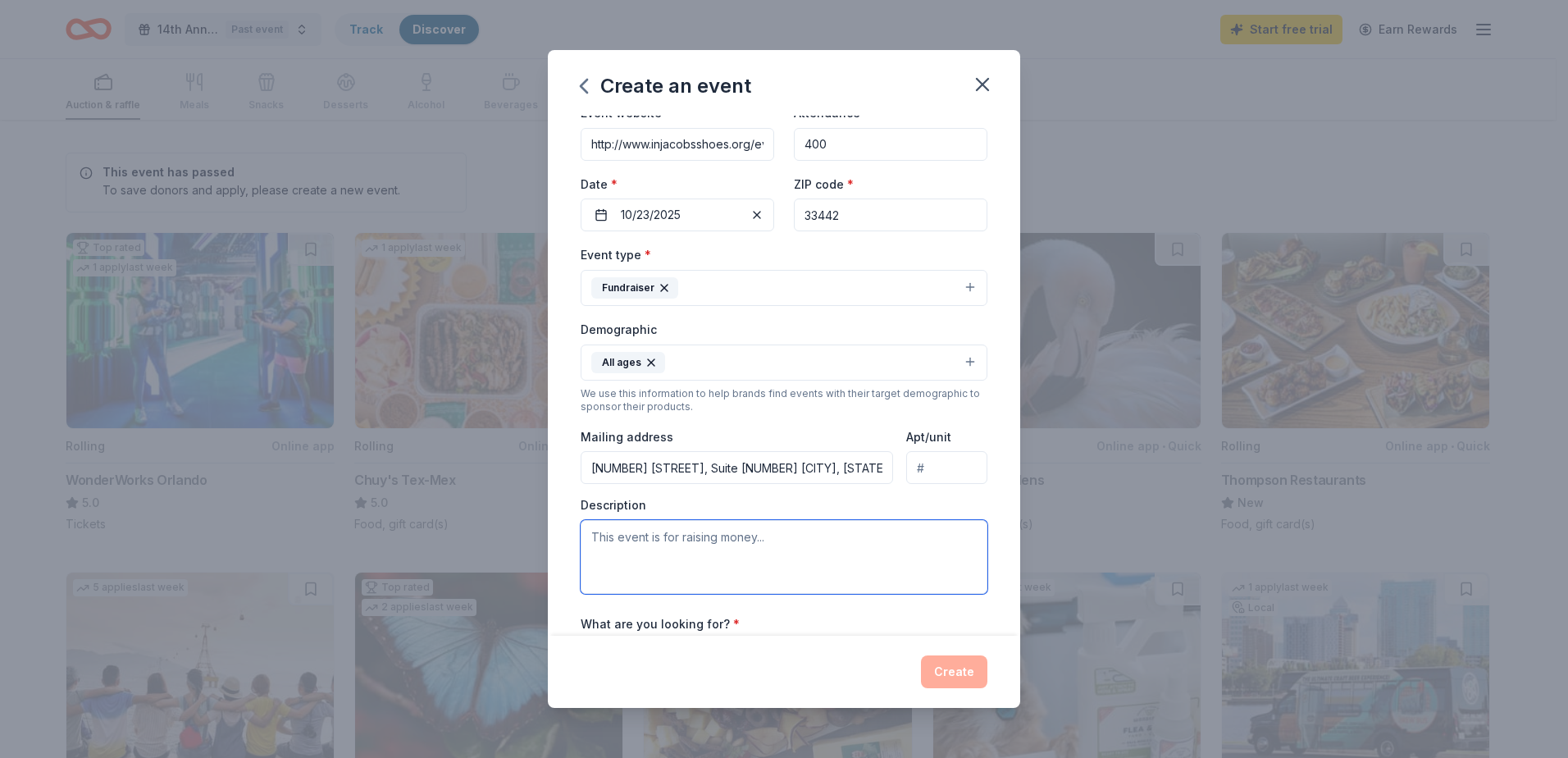 scroll, scrollTop: 262, scrollLeft: 0, axis: vertical 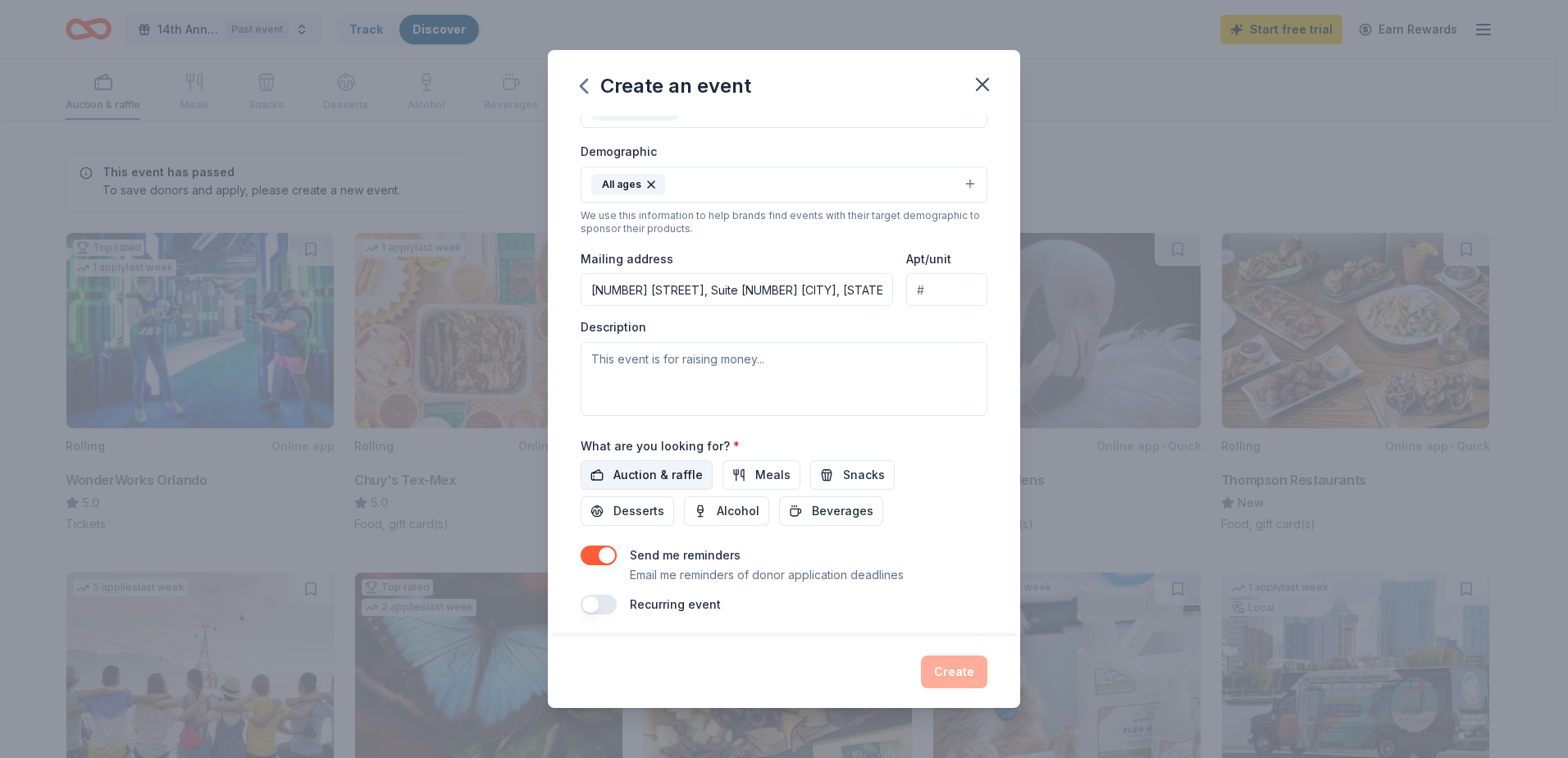 click on "Auction & raffle" at bounding box center [658, 475] 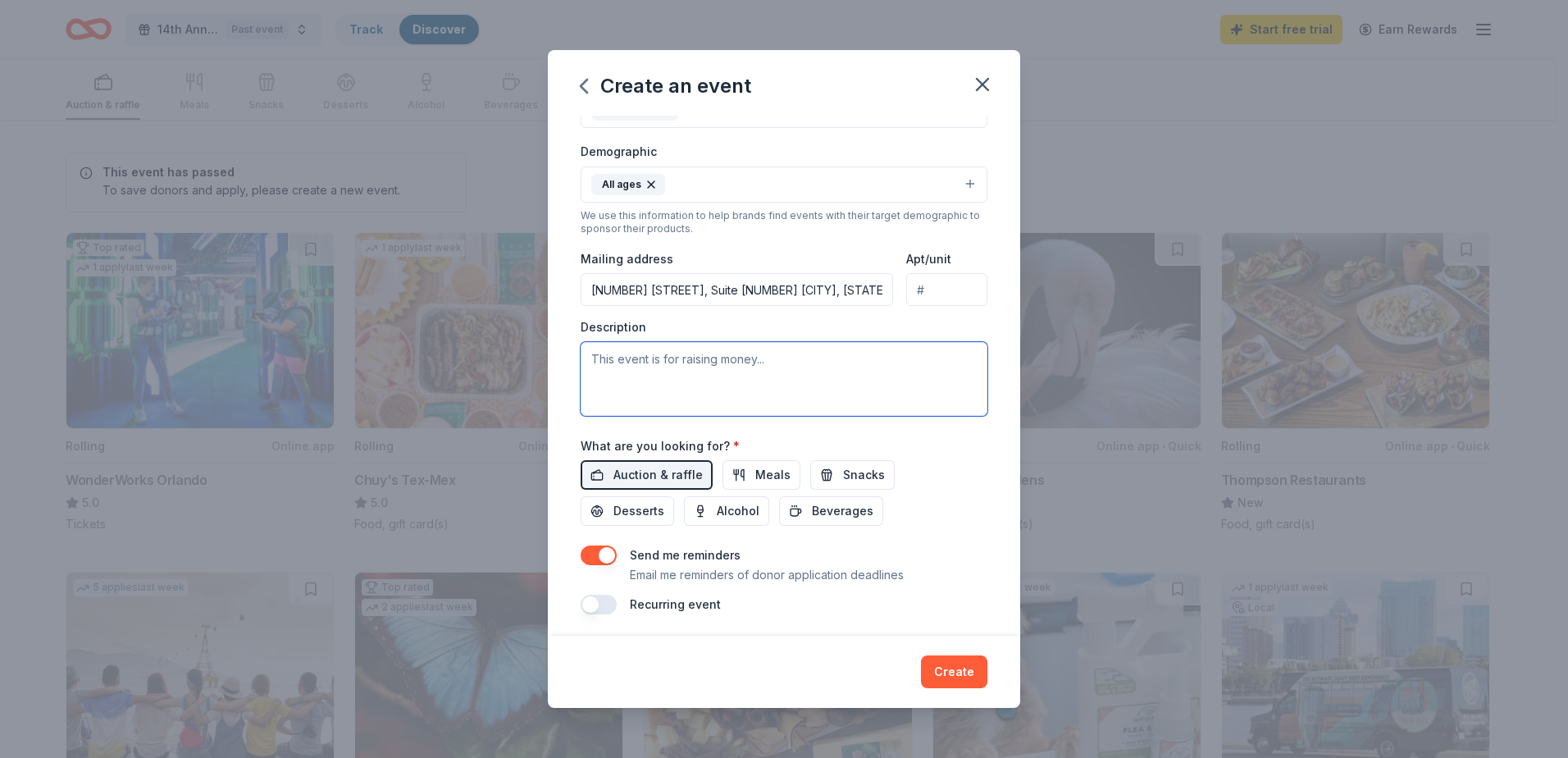 click at bounding box center (784, 379) 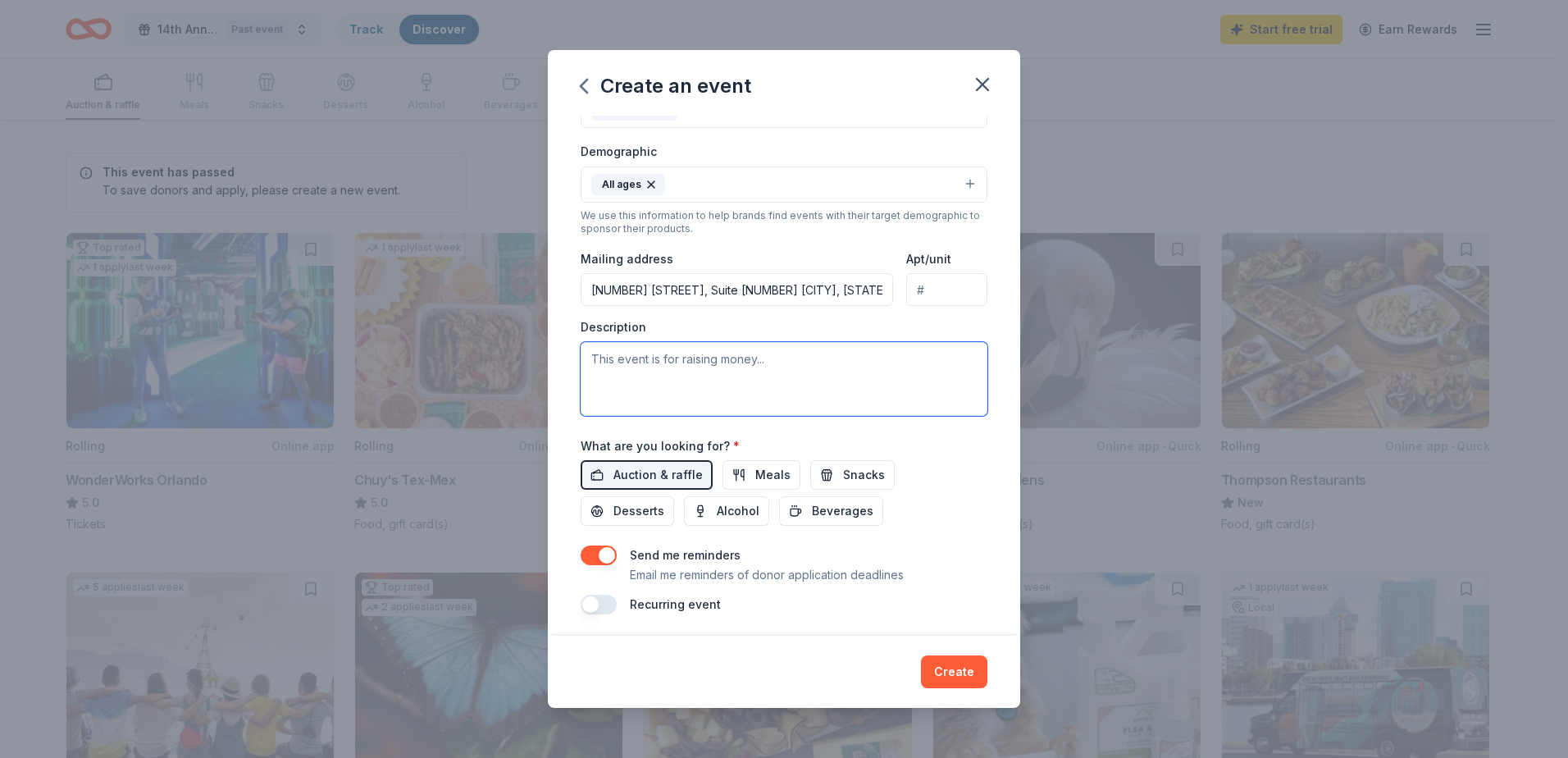 click at bounding box center (784, 379) 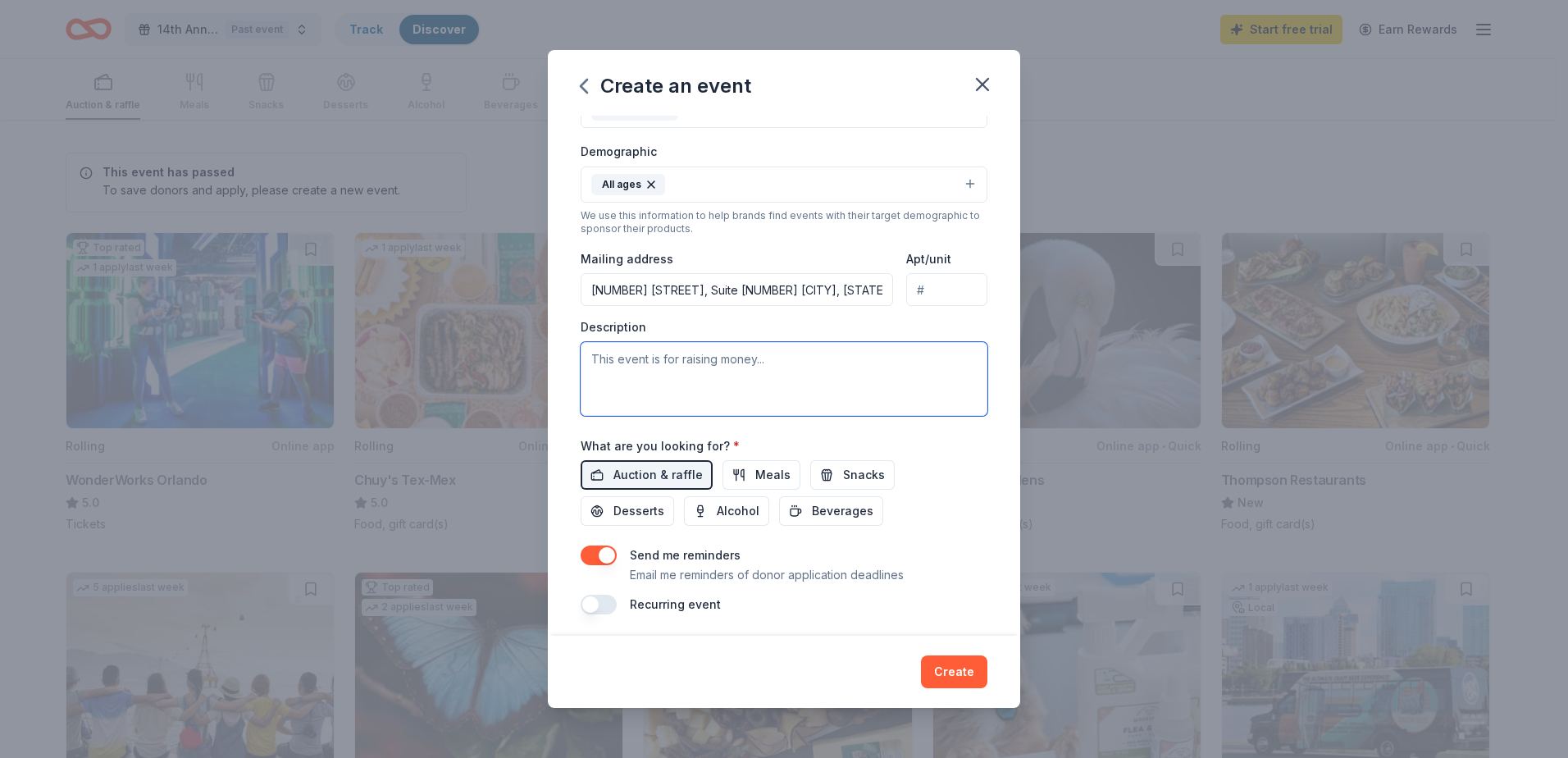 paste on "The event is our 15th Annual “Every Sole Counts” Dinner and Auction. It will be held on October 23, 2025. 100% of the proceeds from this event benefit In Jacob’s Shoes, a public 501 (c)(3) charity that provides shoes, backpacks and school supplies for needy youth in South Florida." 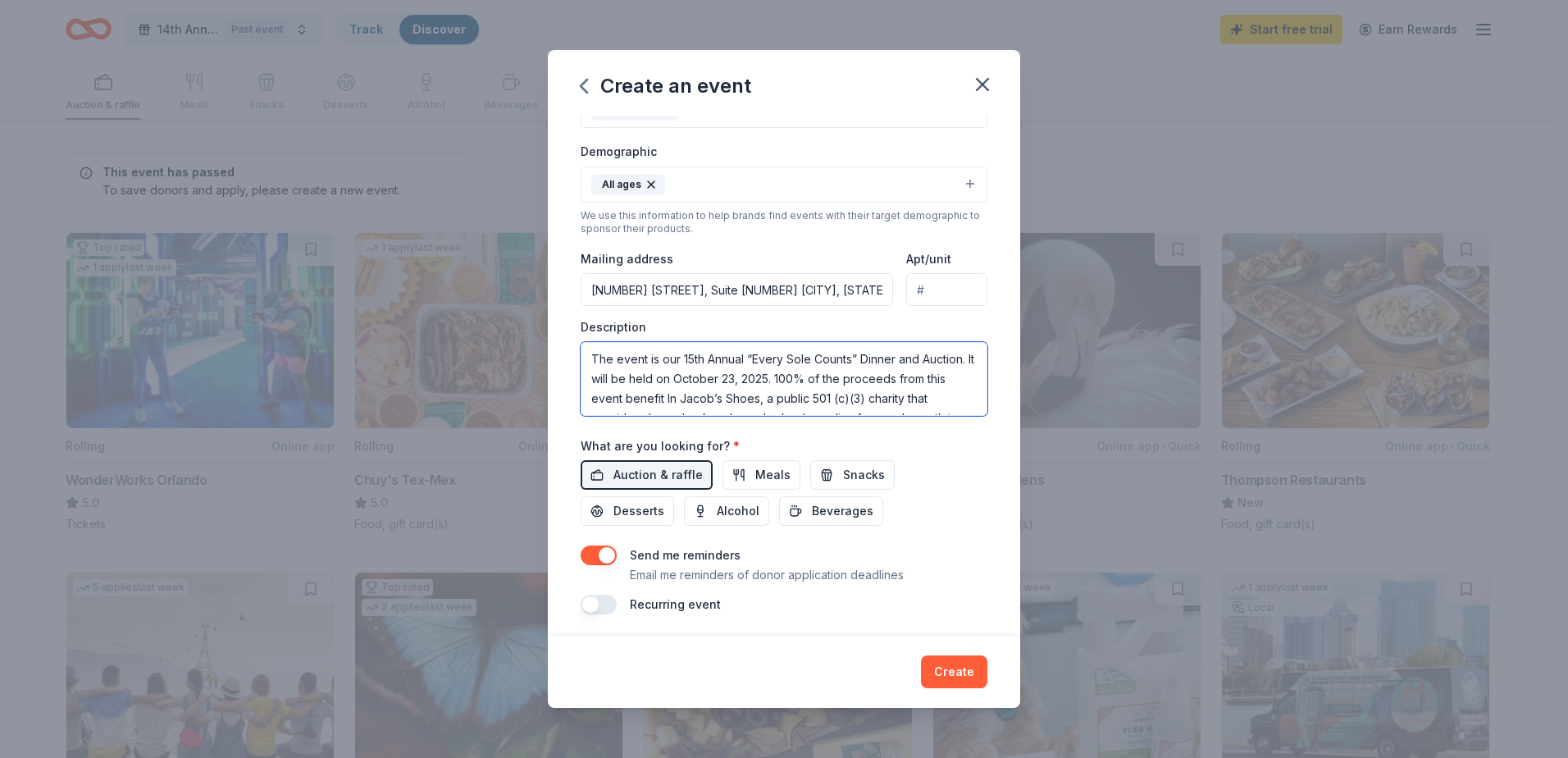 scroll, scrollTop: 30, scrollLeft: 0, axis: vertical 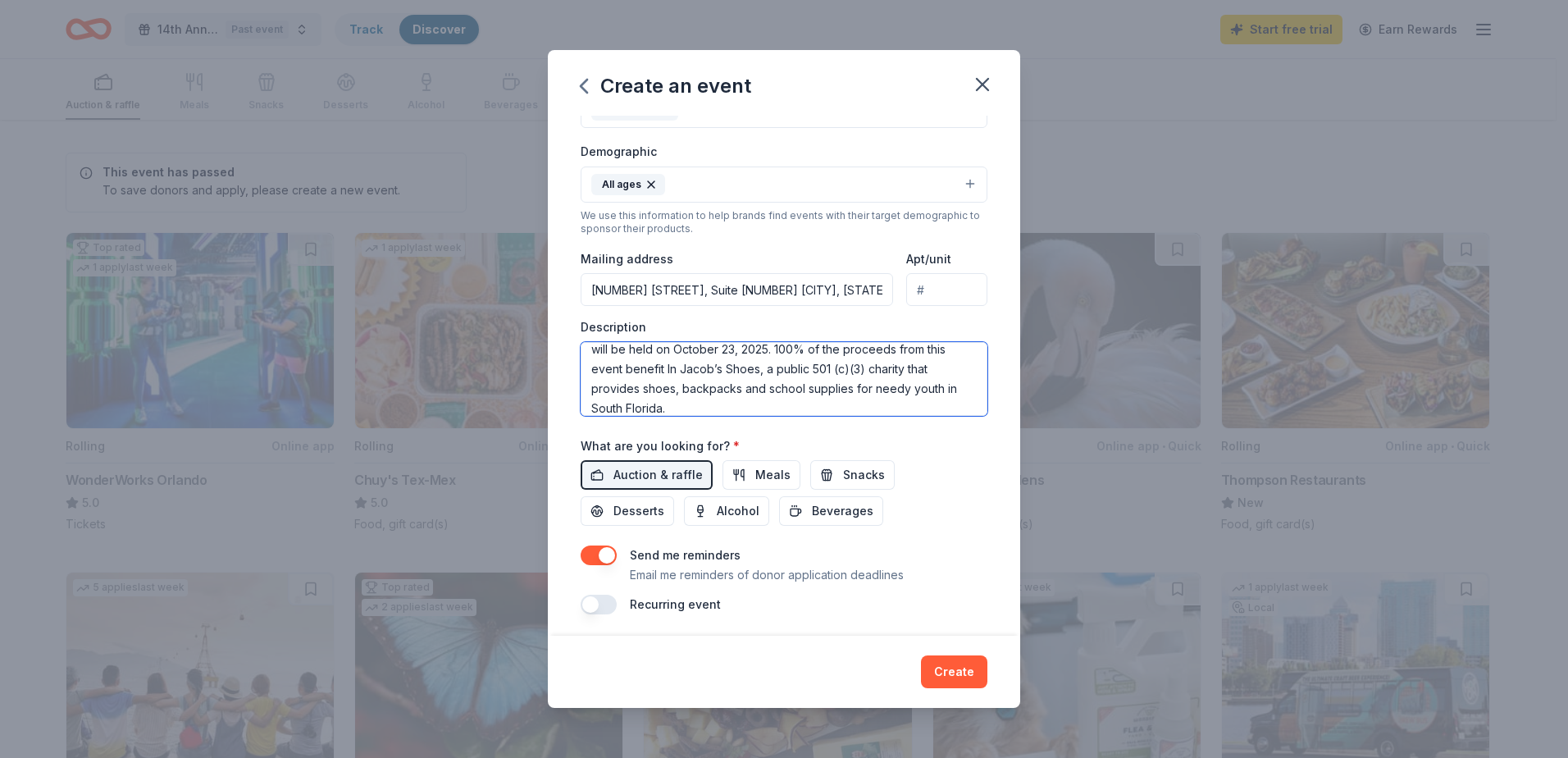 click on "The event is our 15th Annual “Every Sole Counts” Dinner and Auction. It will be held on October 23, 2025. 100% of the proceeds from this event benefit In Jacob’s Shoes, a public 501 (c)(3) charity that provides shoes, backpacks and school supplies for needy youth in South Florida." at bounding box center [784, 379] 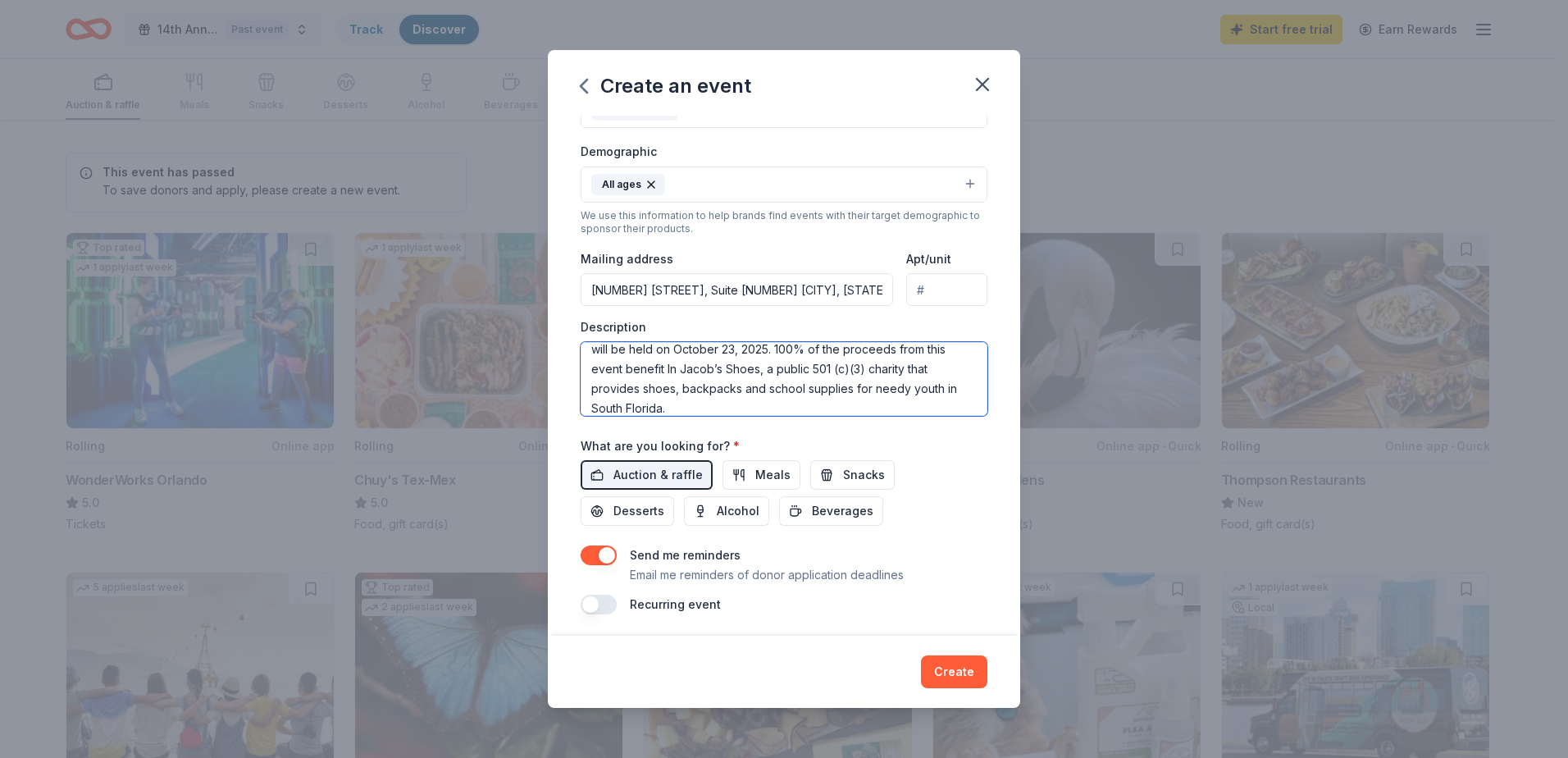 paste on "Since inception in 2009, In Jacob’s Shoes has provided over 265,000 pairs of shoes, 100,000 pairs of socks and 12,700 backpacks with school supplies to local children and families in need." 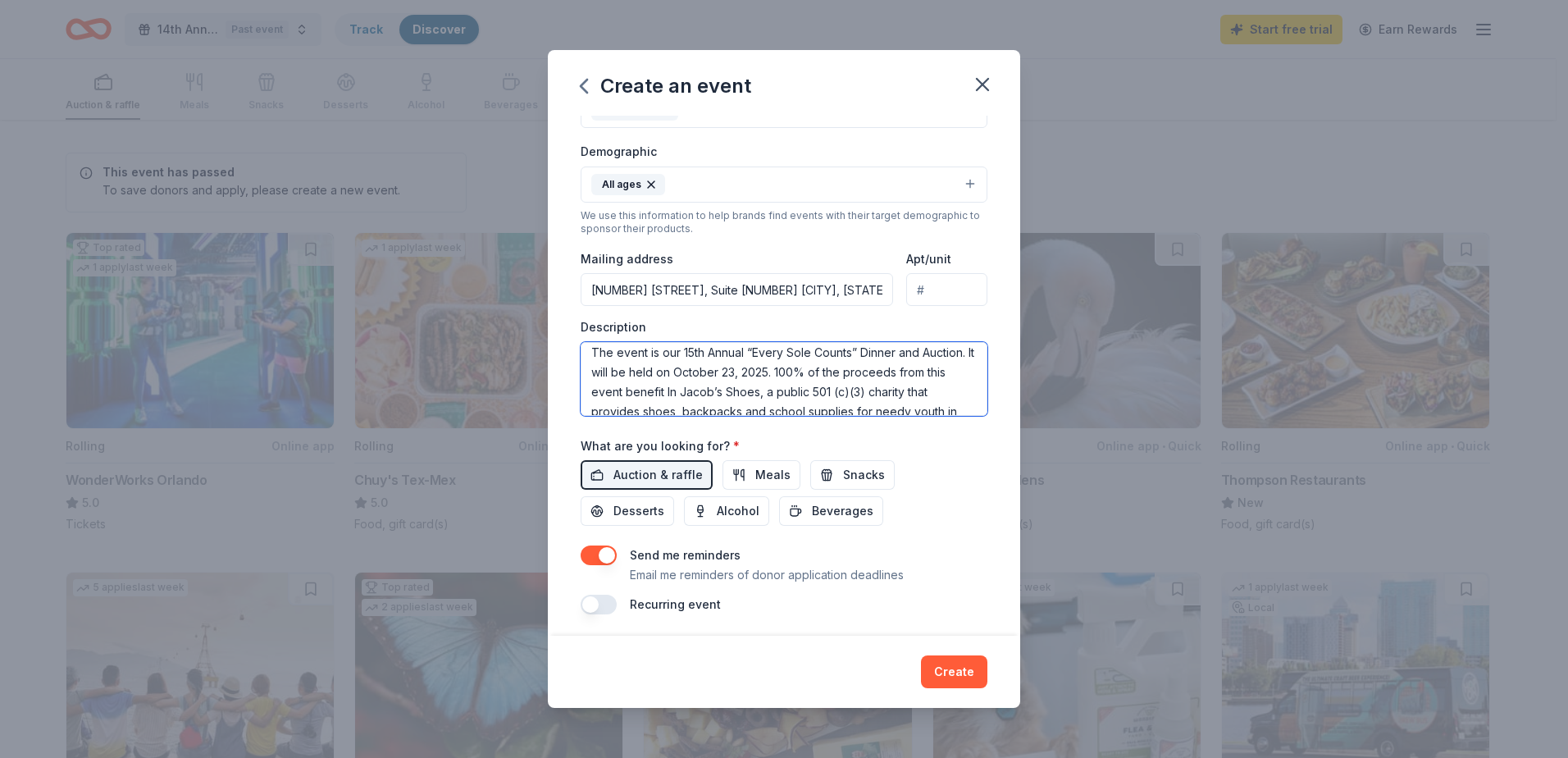 scroll, scrollTop: 89, scrollLeft: 0, axis: vertical 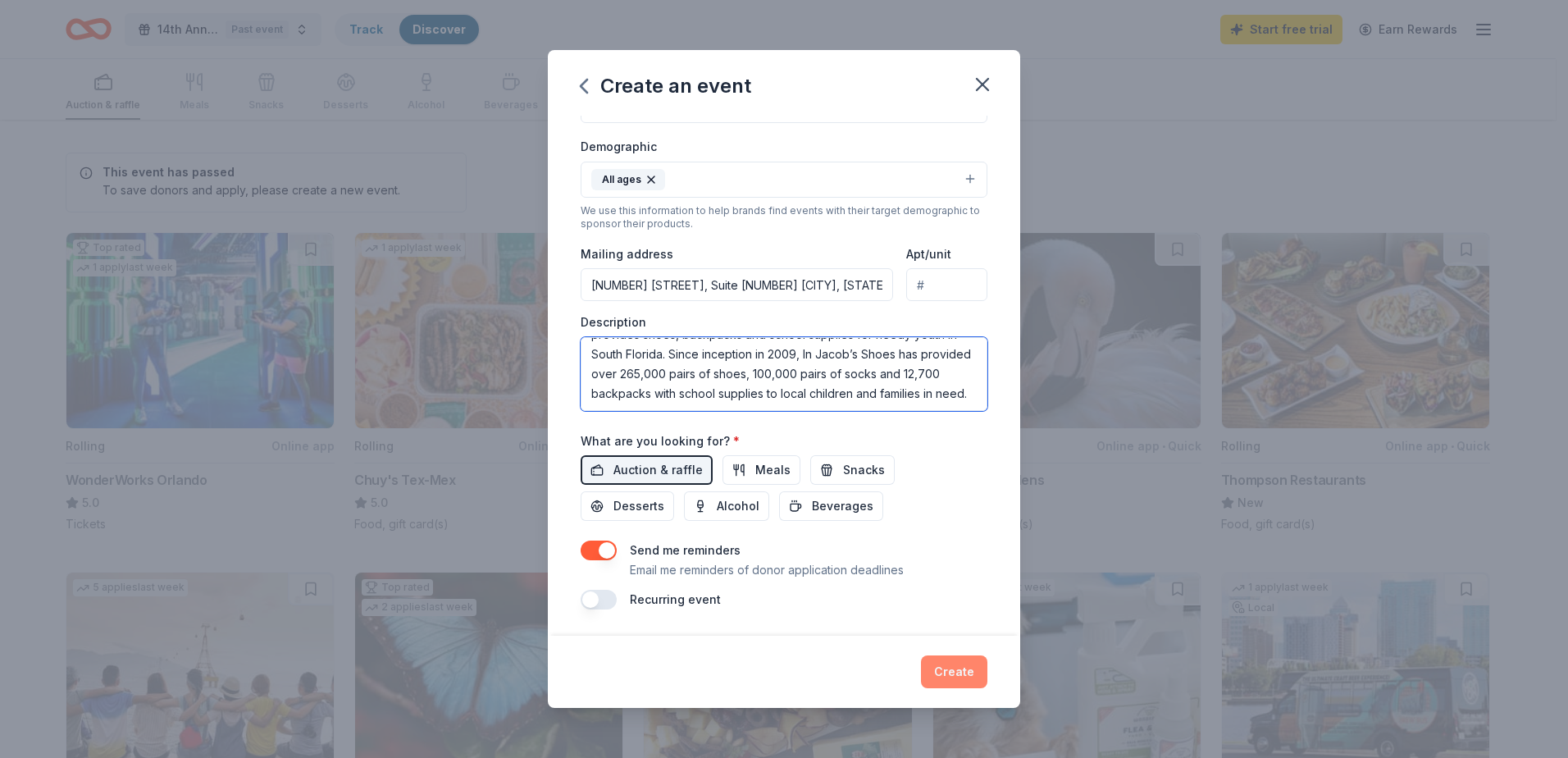 type on "The event is our 15th Annual “Every Sole Counts” Dinner and Auction. It will be held on October 23, 2025. 100% of the proceeds from this event benefit In Jacob’s Shoes, a public 501 (c)(3) charity that provides shoes, backpacks and school supplies for needy youth in South Florida. Since inception in 2009, In Jacob’s Shoes has provided over 265,000 pairs of shoes, 100,000 pairs of socks and 12,700 backpacks with school supplies to local children and families in need." 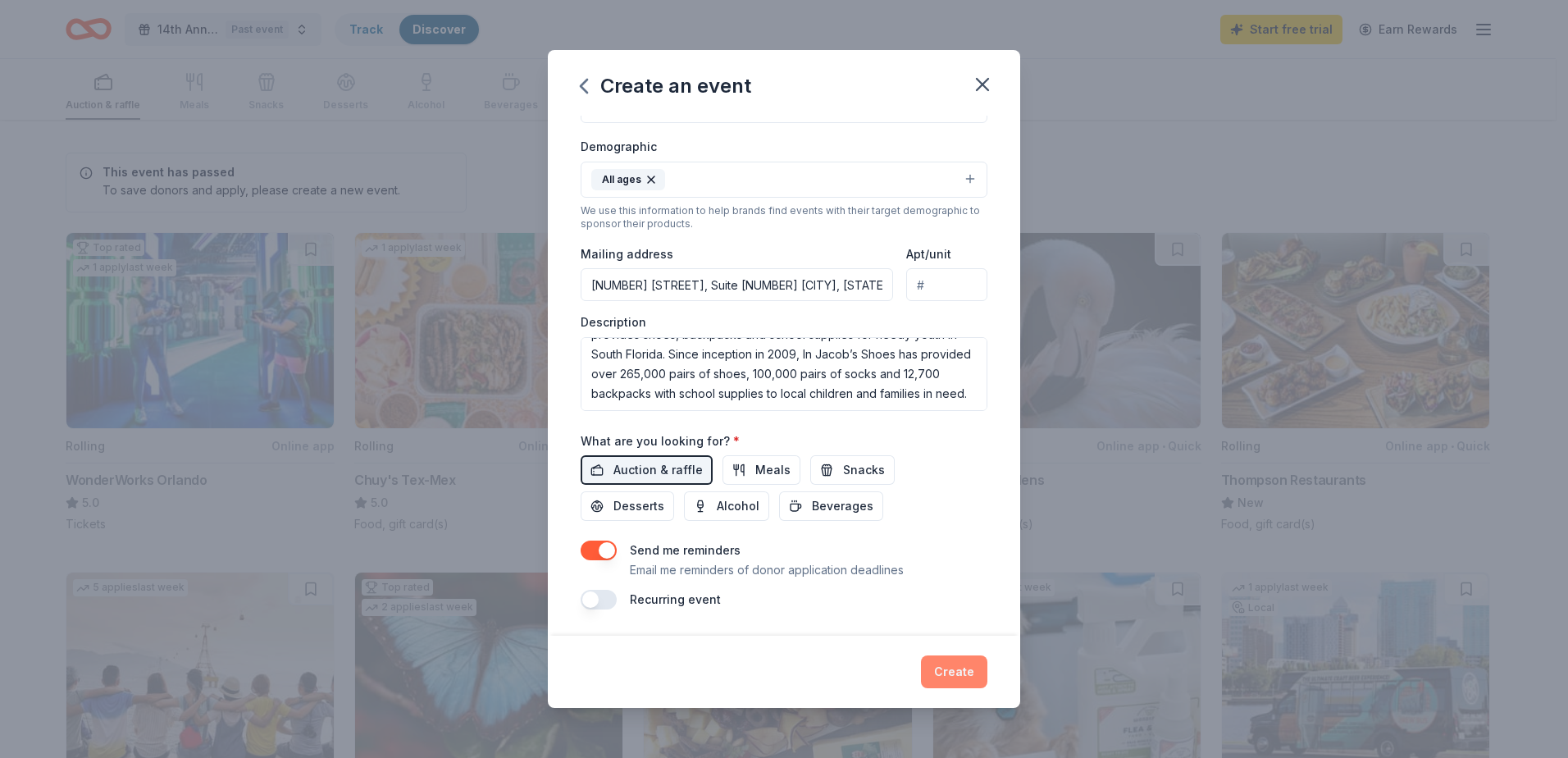 click on "Create" at bounding box center [954, 672] 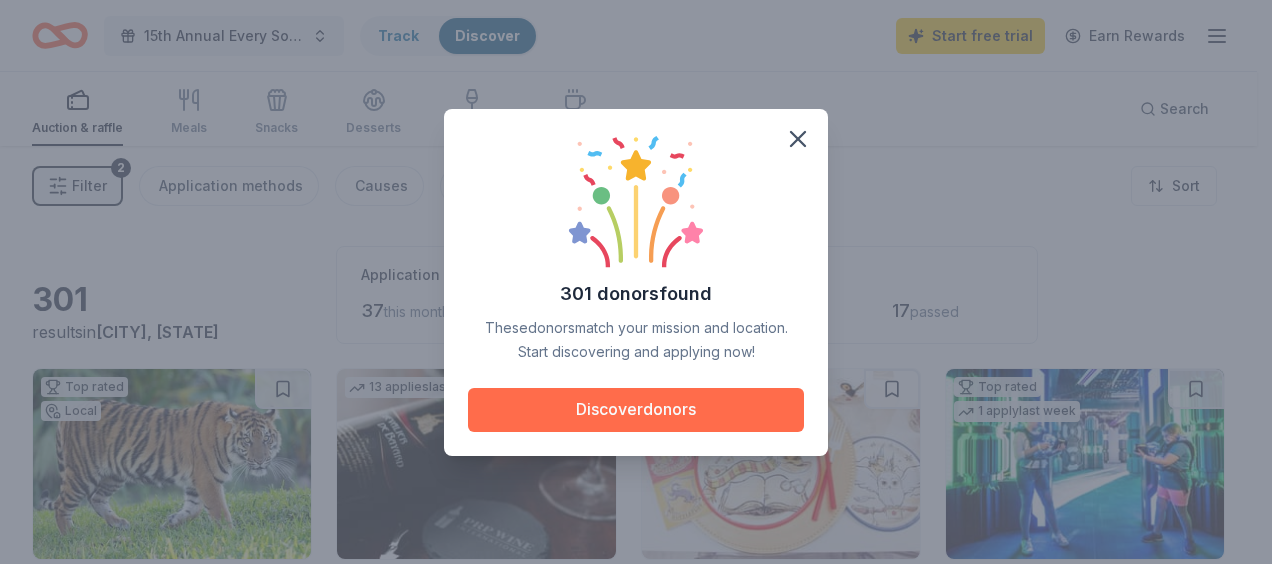 click on "Discover  donors" at bounding box center [636, 410] 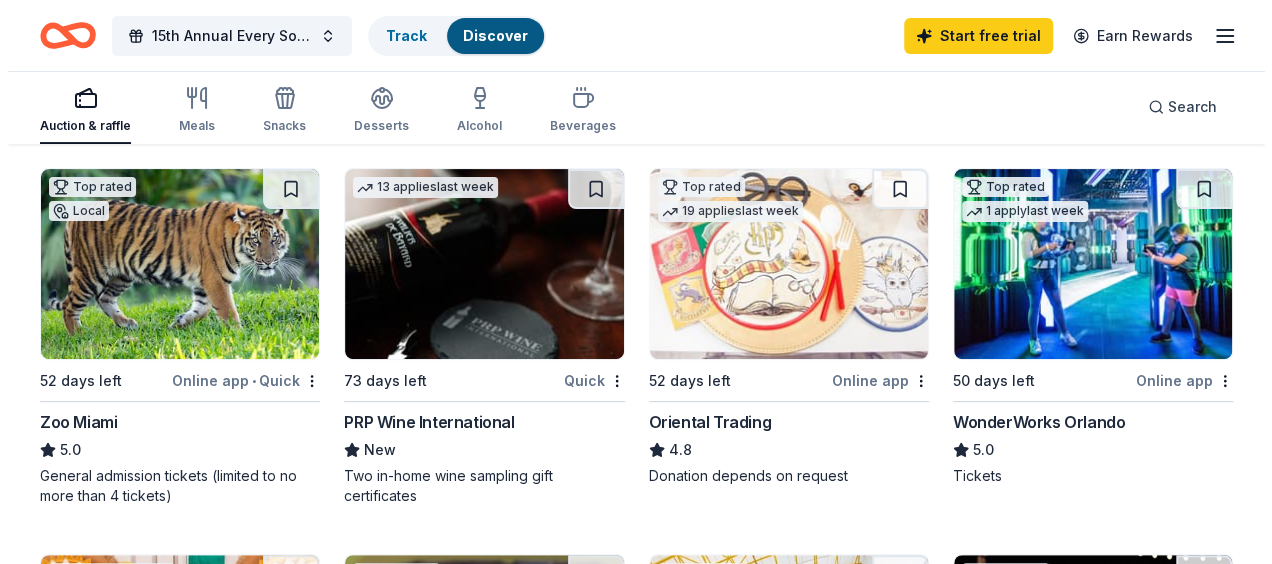 scroll, scrollTop: 0, scrollLeft: 0, axis: both 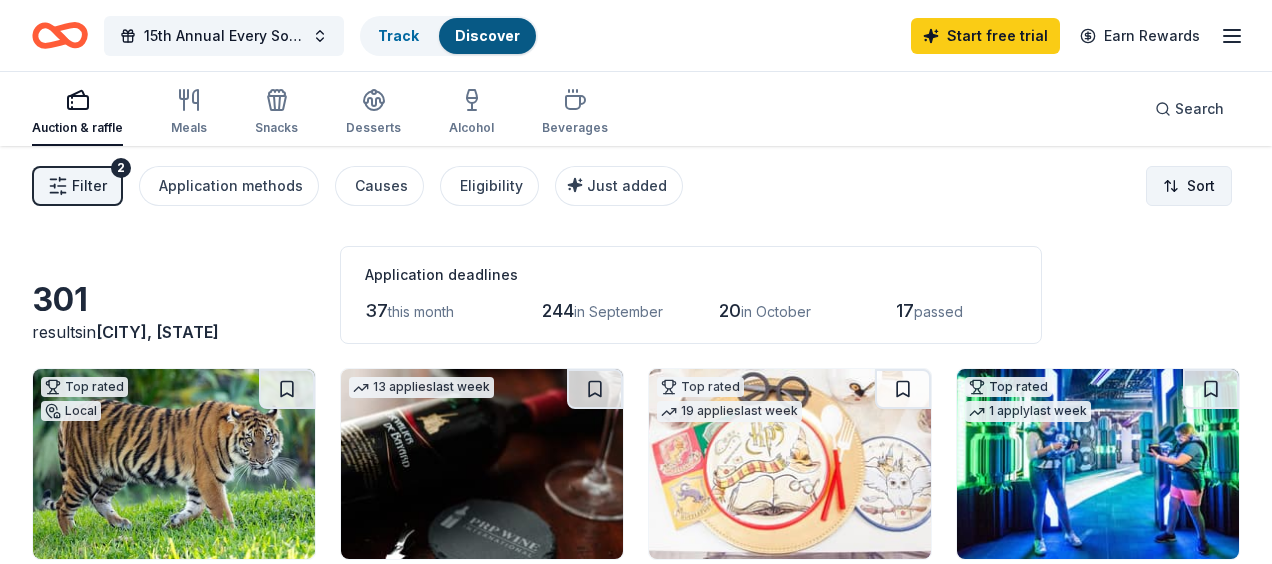 click on "15th Annual Every Sole Counts Dinner & Auction Track Discover Start free trial Earn Rewards Auction & raffle Meals Snacks Desserts Alcohol Beverages Search Filter 2 Application methods Causes Eligibility Just added Sort 301 results in [CITY], [STATE] Application deadlines 37 this month 244 in September 20 in October 17 passed Top rated Local 52 days left Online app Quick Zoo Miami 5.0 General admission tickets (limited to no more than 4 tickets) 13 applies last week 73 days left Quick PRP Wine International New Two in-home wine sampling gift certificates Top rated 19 applies last week 52 days left Online app Oriental Trading 4.8 Donation depends on request Top rated 1 apply last week 50 days left Online app WonderWorks Orlando 5.0 Tickets 1 apply last week 50 days left Online app Quick Chuy's Tex-Mex 5.0 Food, gift card(s) Top rated 8 applies last week 50 days left Online app Quick BarkBox 5.0 Dog toy(s), dog food Top rated 1 apply last week 24 days left Online app 17" at bounding box center [636, 282] 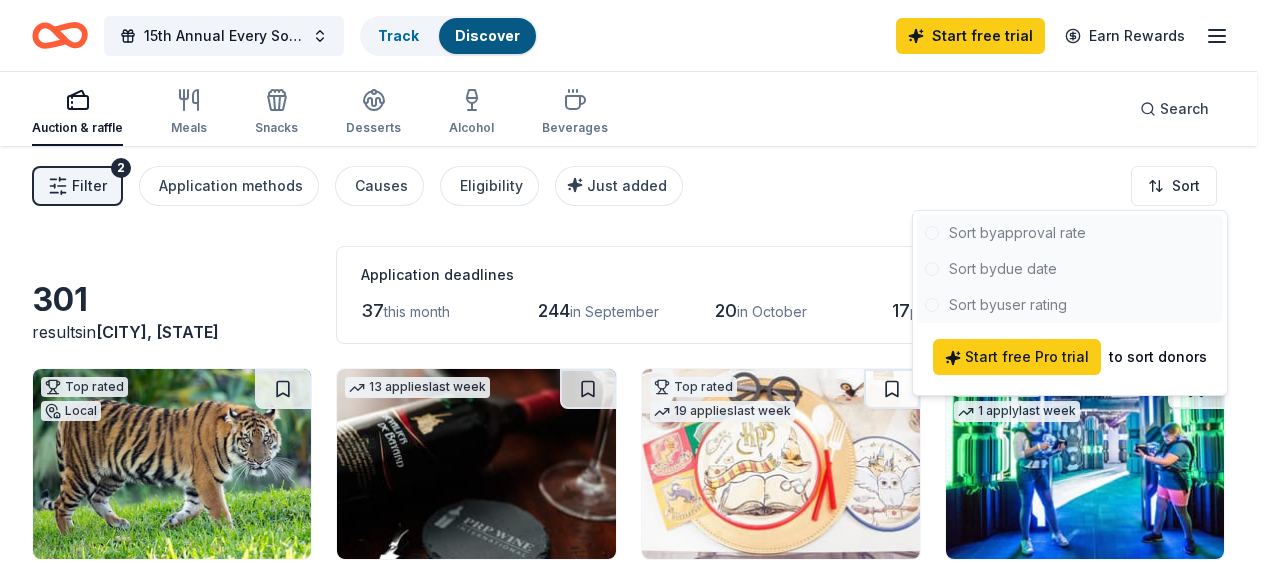 click at bounding box center (1070, 269) 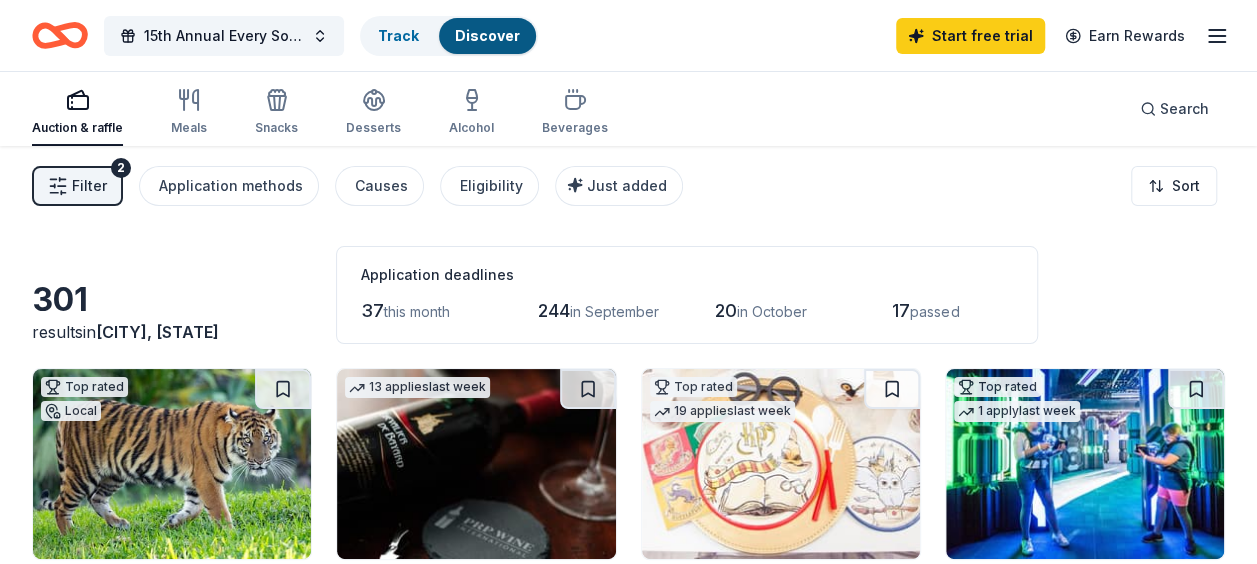 click on "Filter" at bounding box center [89, 186] 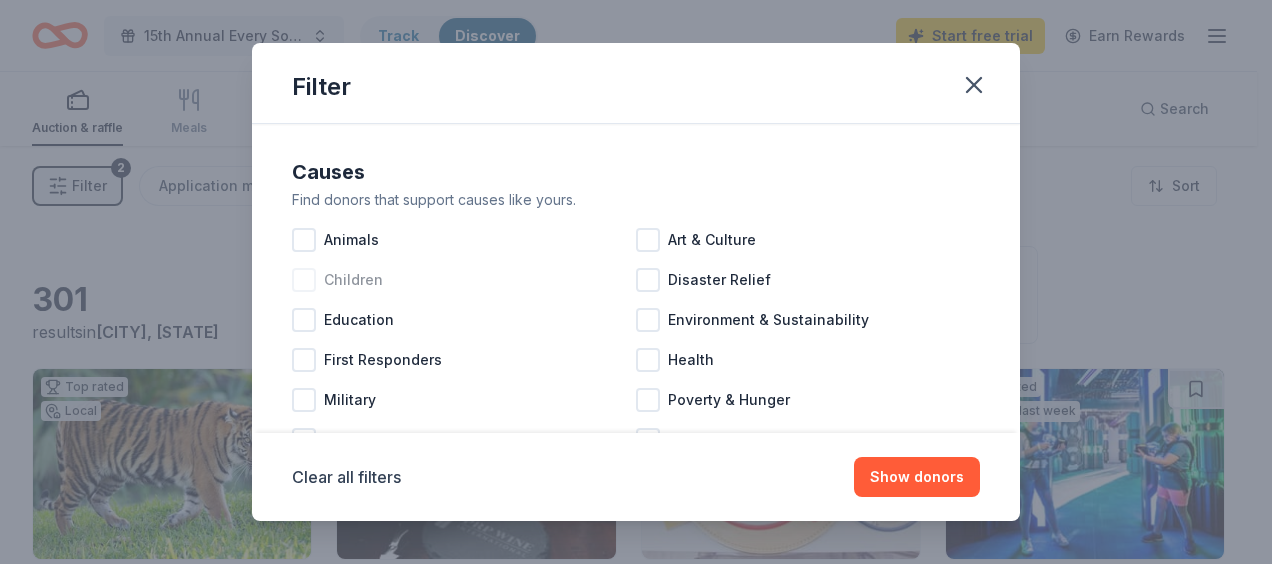 click at bounding box center [304, 280] 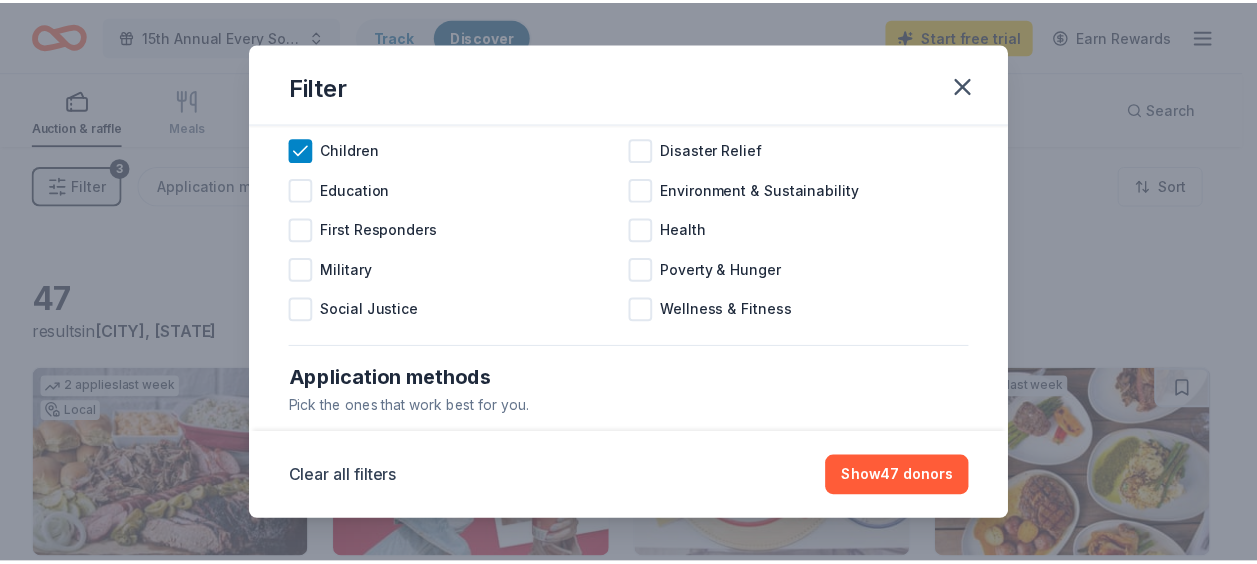 scroll, scrollTop: 100, scrollLeft: 0, axis: vertical 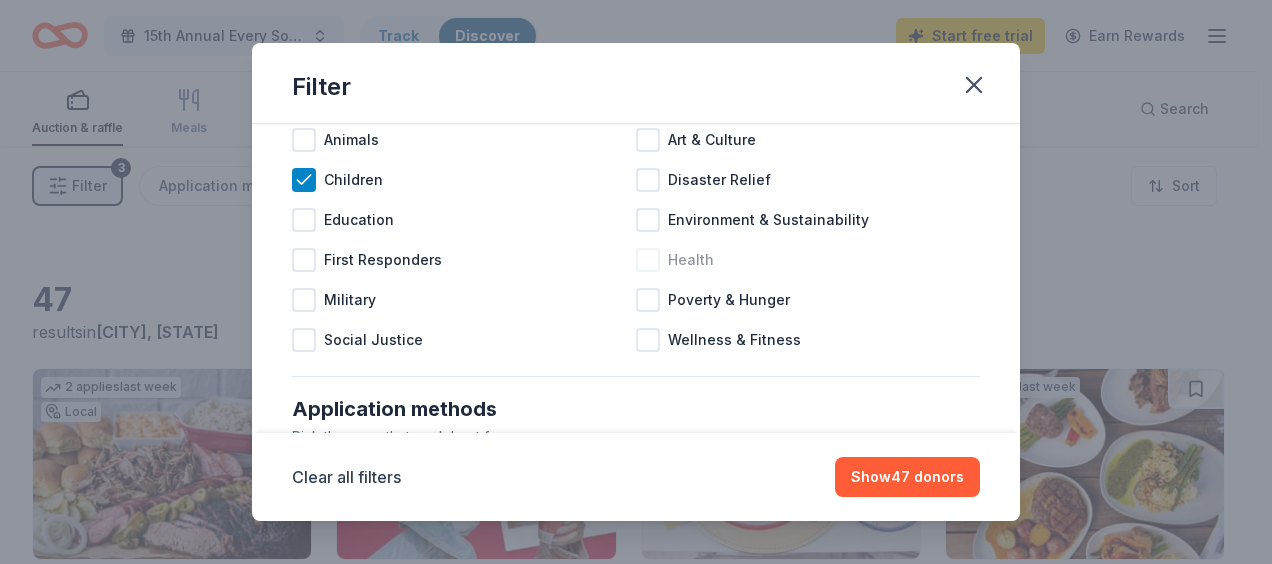 click at bounding box center [648, 260] 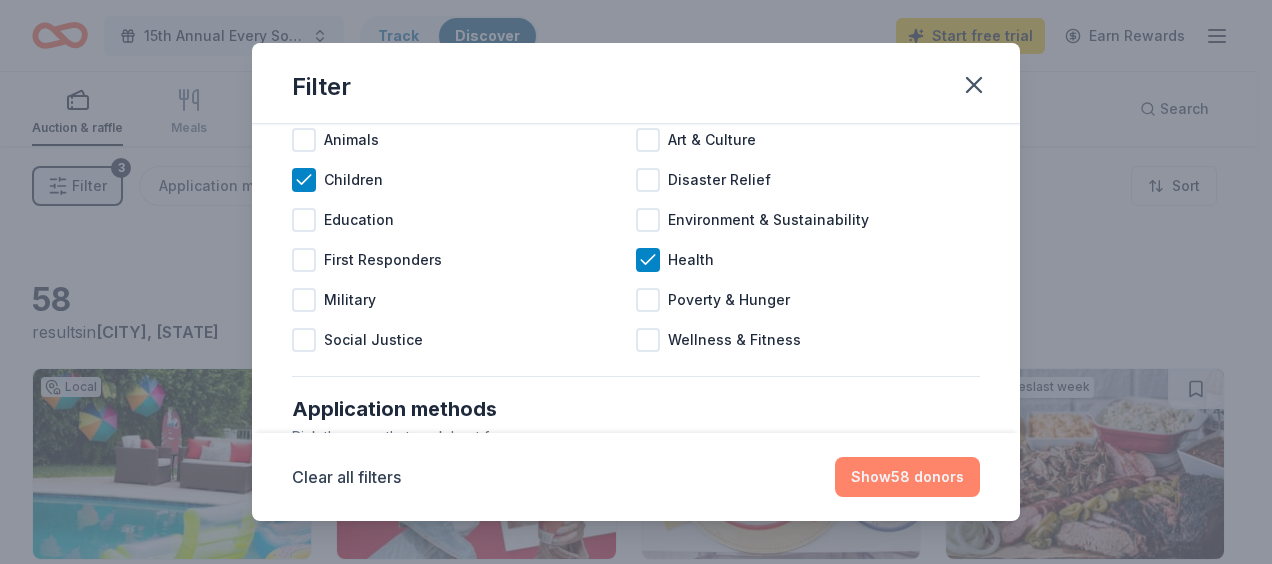 click on "Show  58   donors" at bounding box center [907, 477] 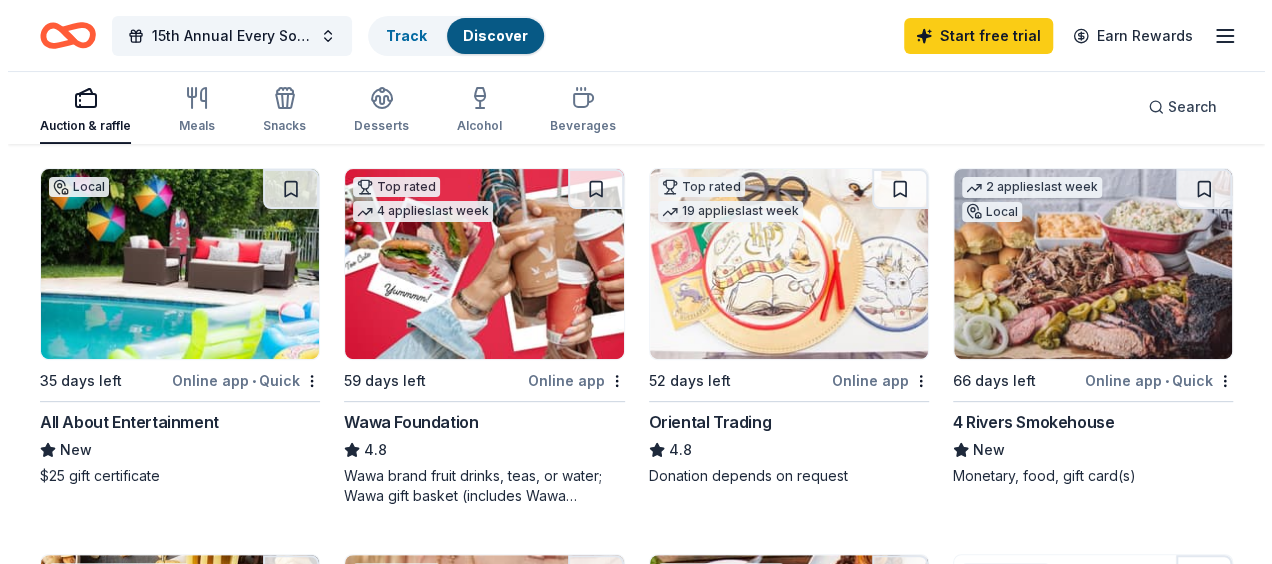 scroll, scrollTop: 0, scrollLeft: 0, axis: both 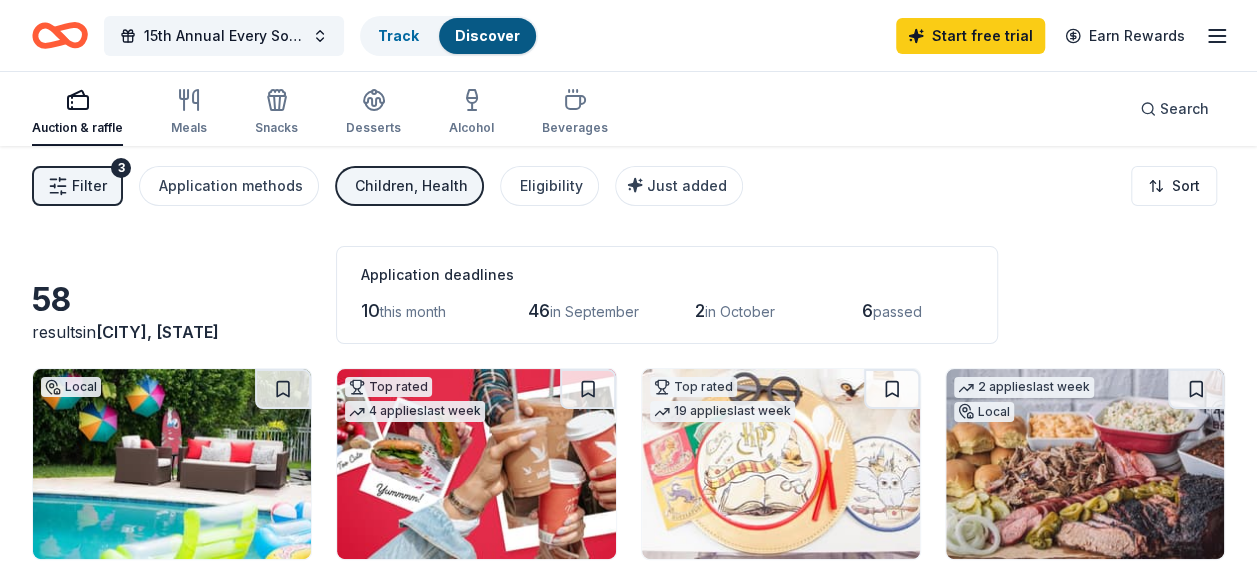 click on "Filter" at bounding box center (89, 186) 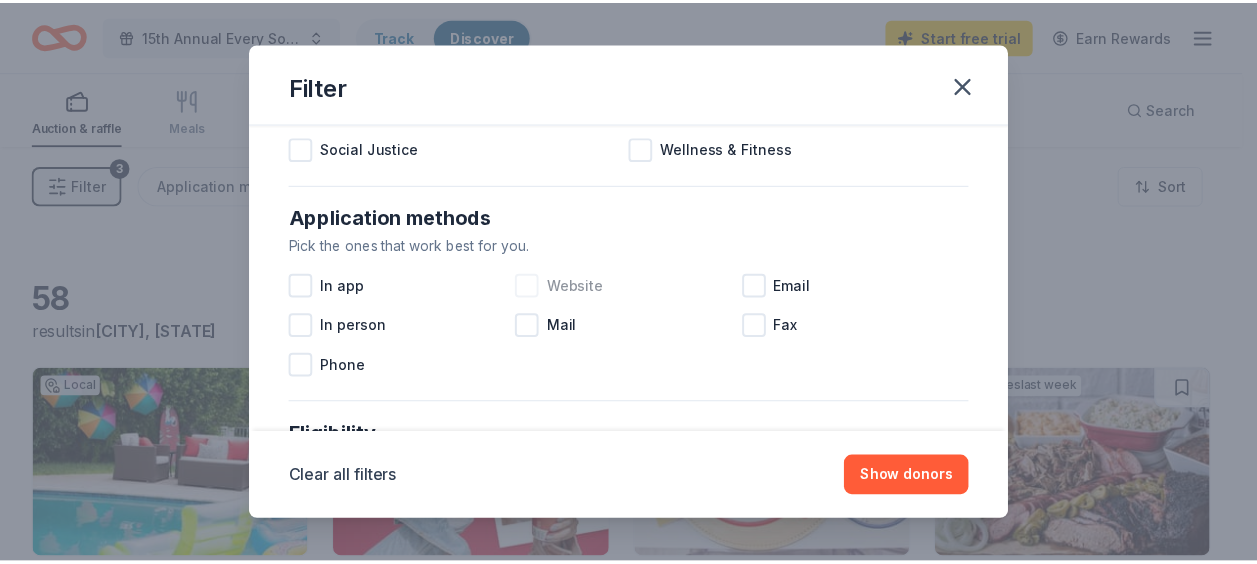 scroll, scrollTop: 300, scrollLeft: 0, axis: vertical 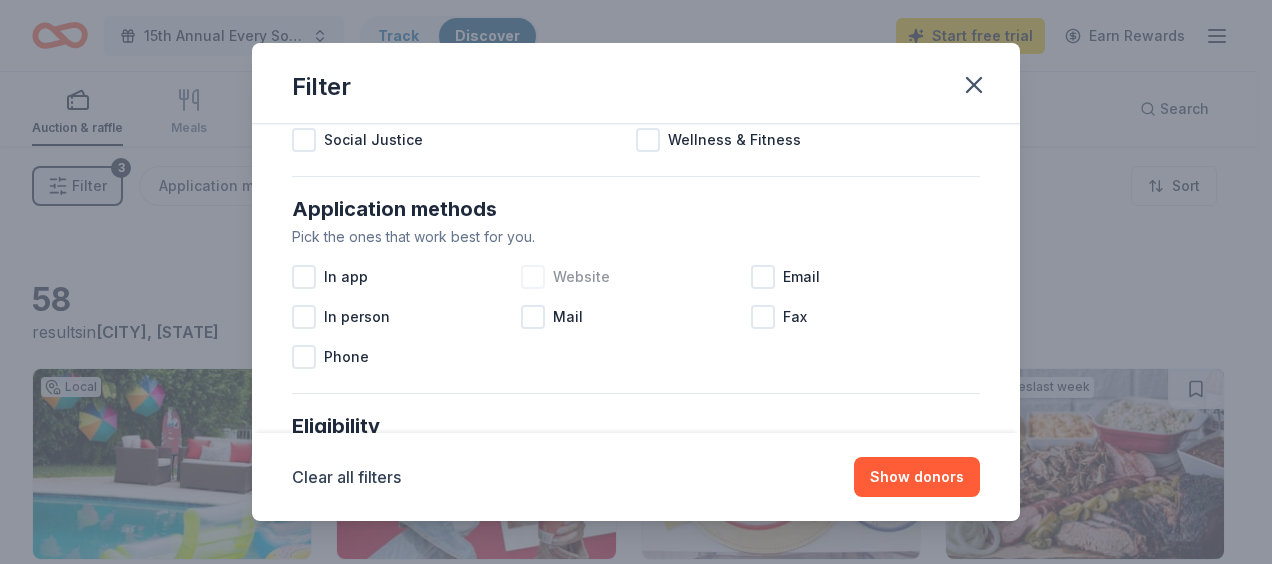 click at bounding box center (533, 277) 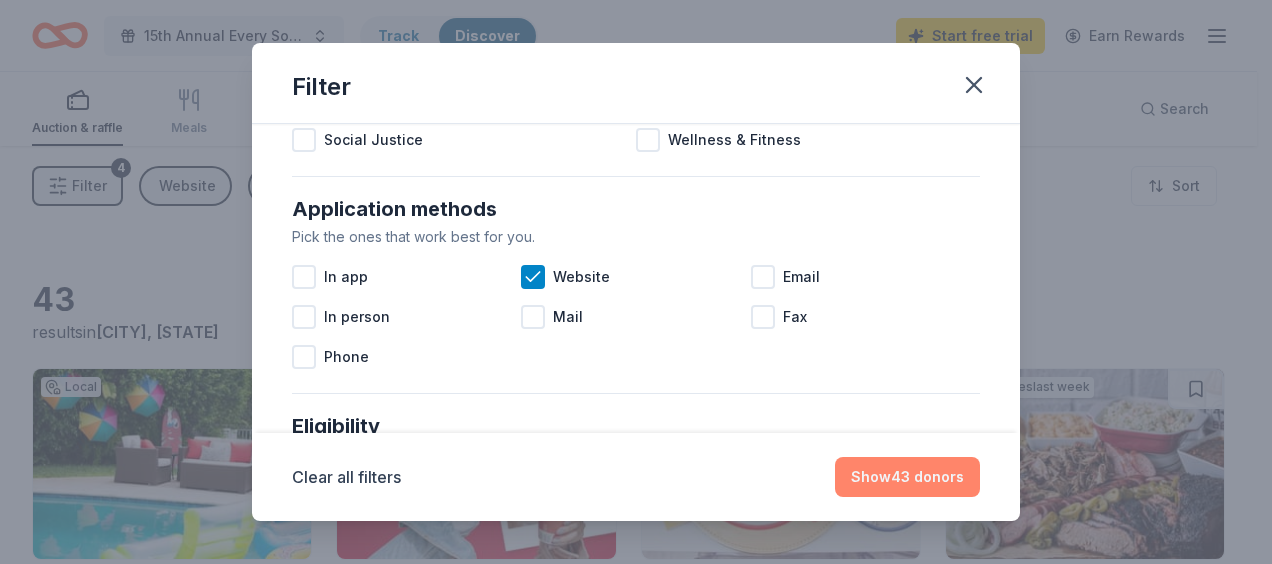 click on "Show  43   donors" at bounding box center [907, 477] 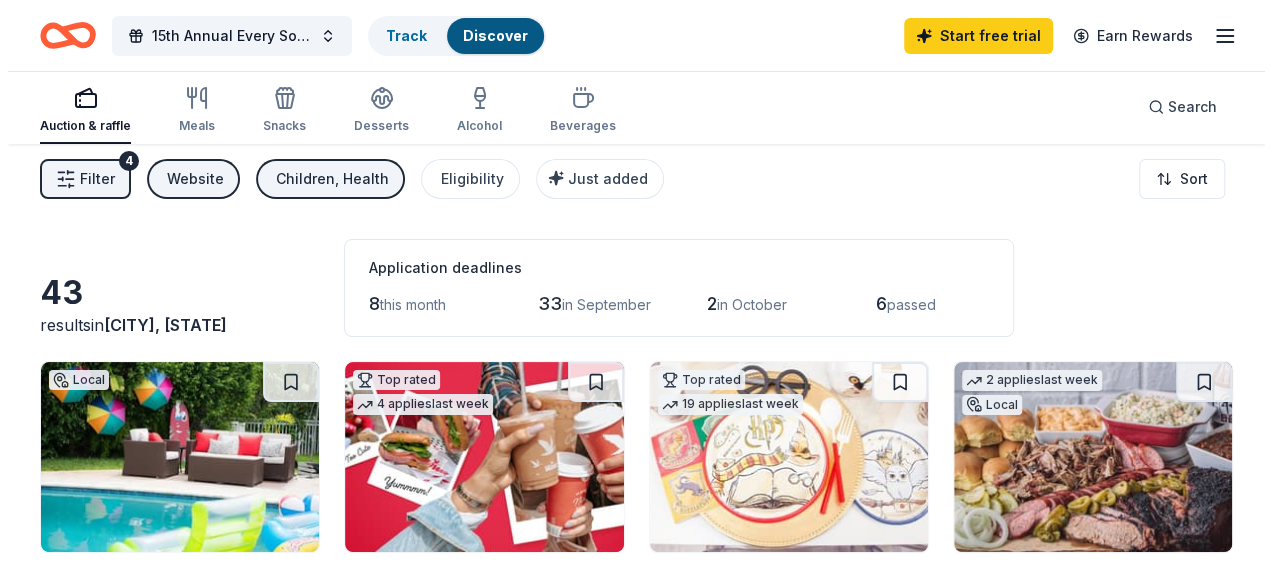 scroll, scrollTop: 0, scrollLeft: 0, axis: both 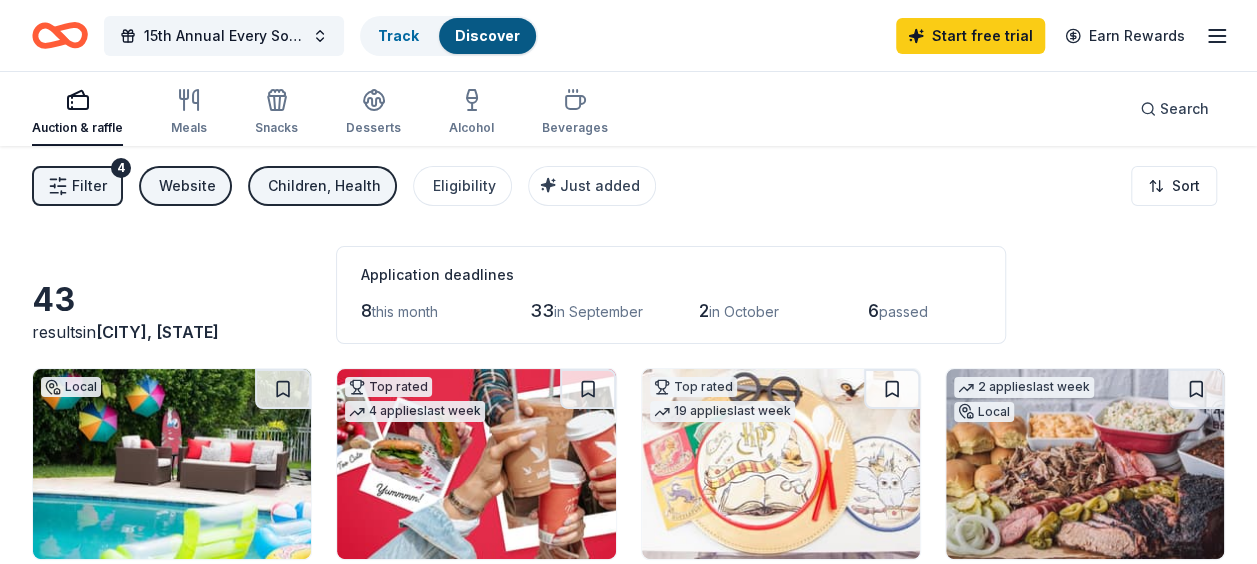 click on "Filter" at bounding box center [89, 186] 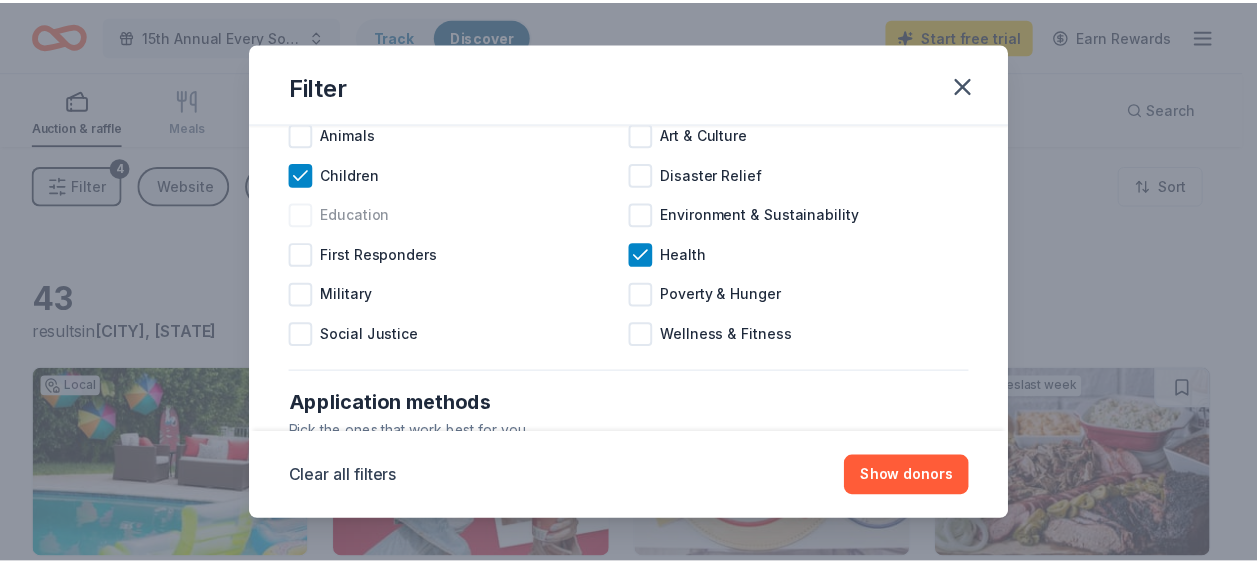 scroll, scrollTop: 300, scrollLeft: 0, axis: vertical 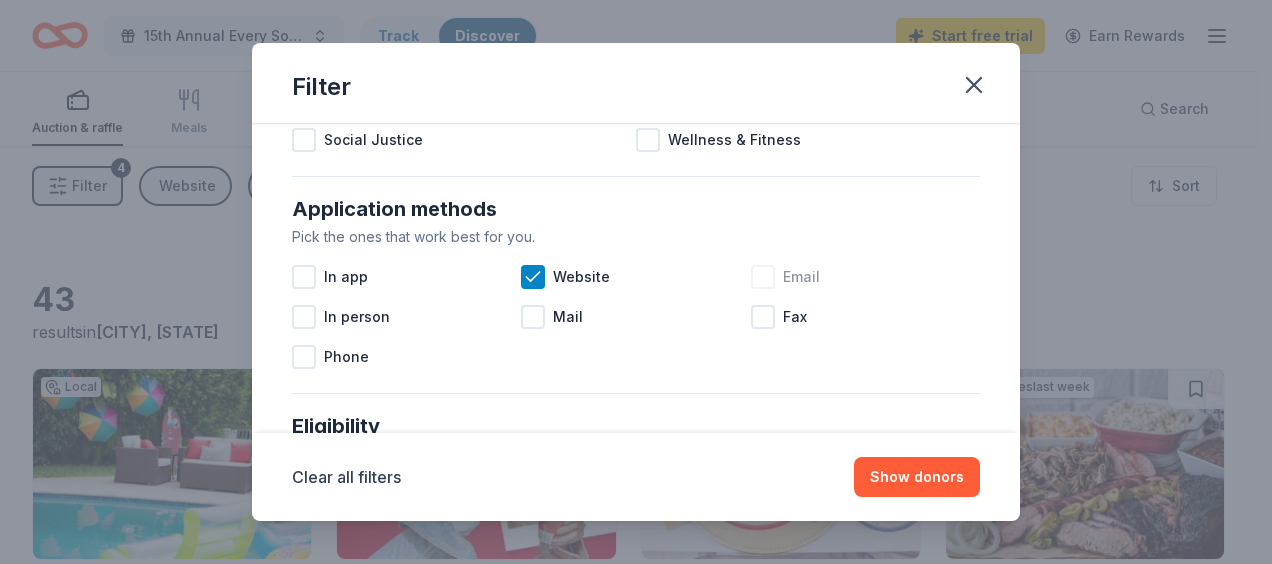 click at bounding box center (763, 277) 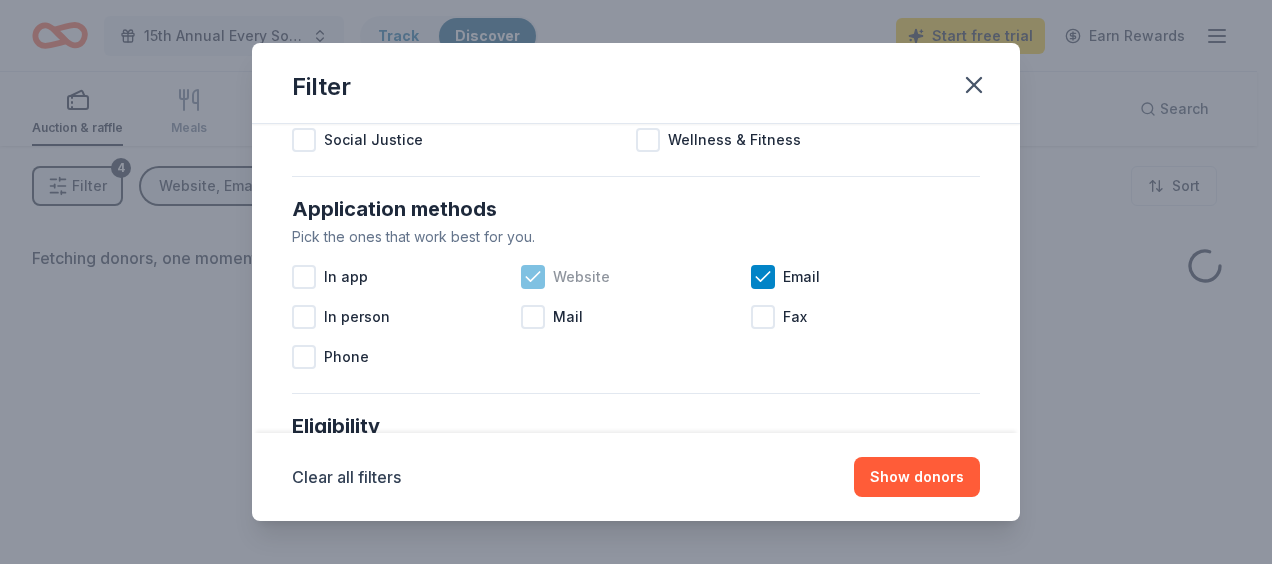 click 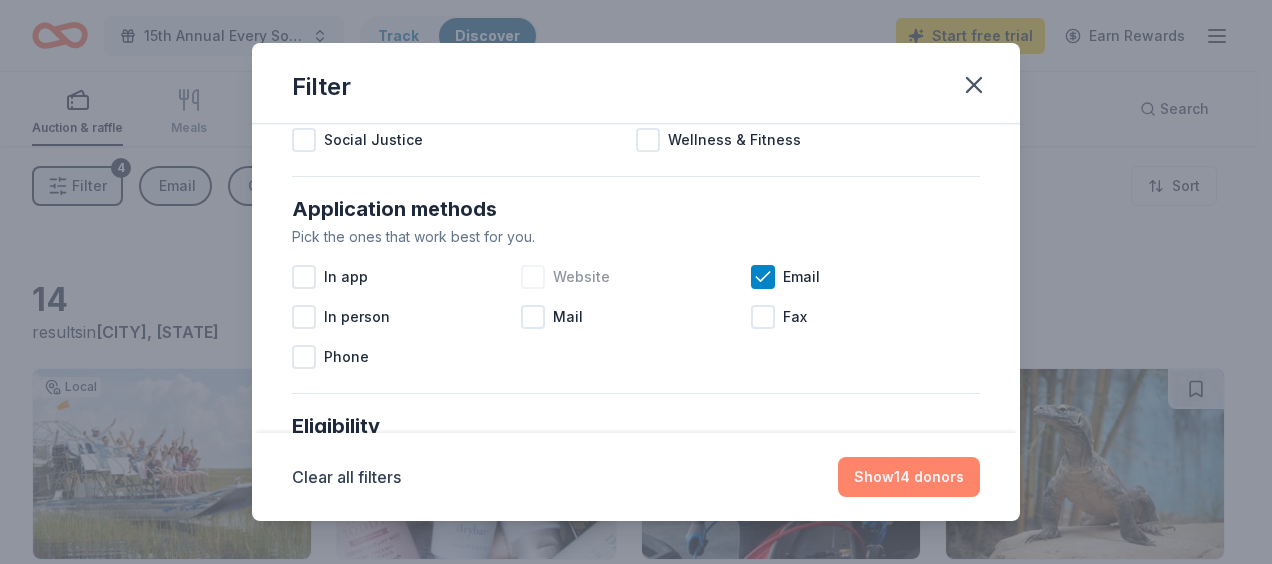 click on "Show  14   donors" at bounding box center (909, 477) 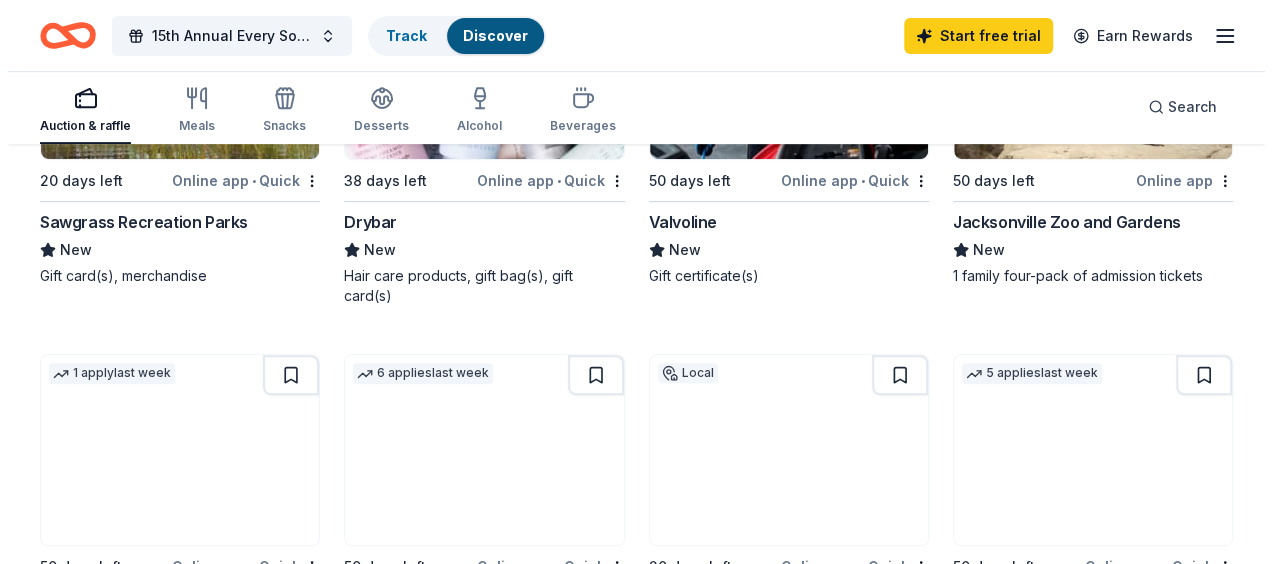 scroll, scrollTop: 0, scrollLeft: 0, axis: both 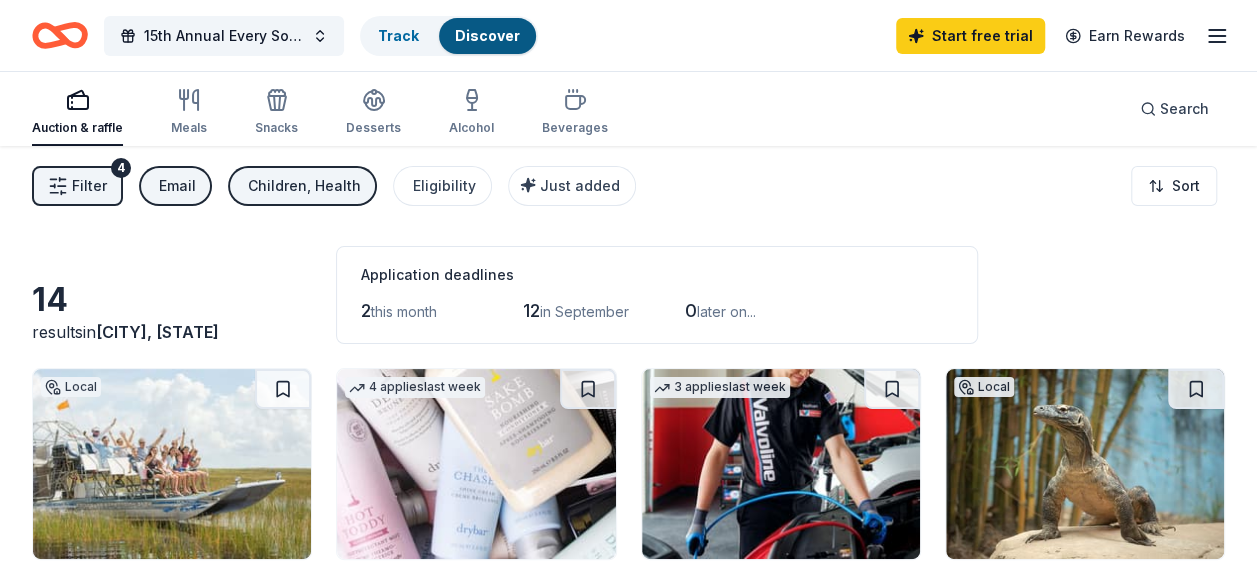 click on "Filter 4" at bounding box center [77, 186] 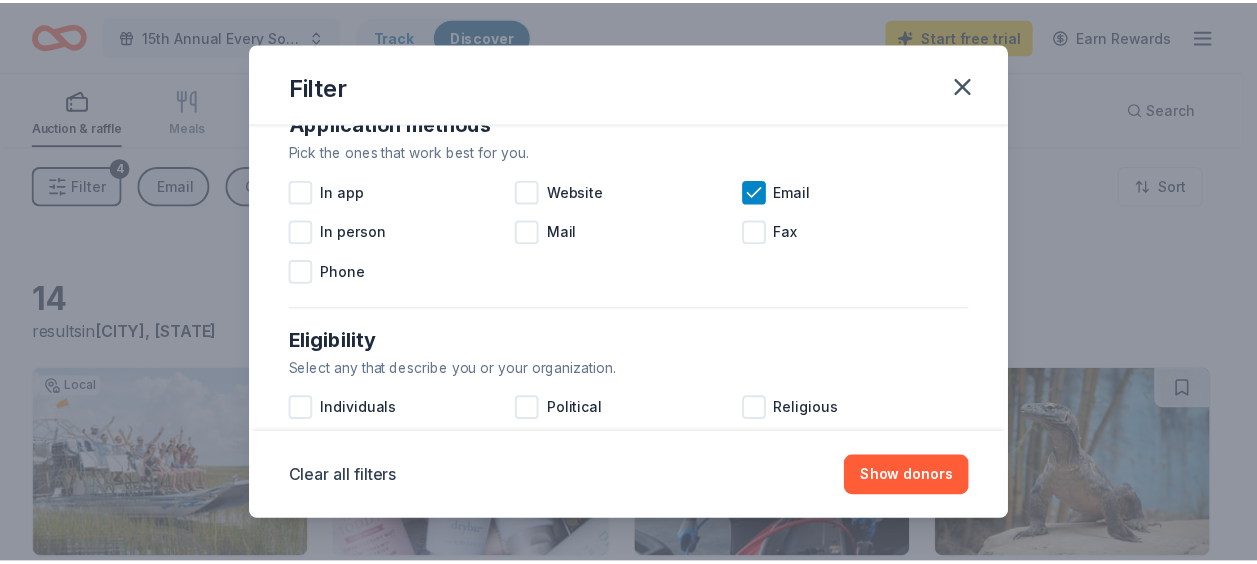 scroll, scrollTop: 400, scrollLeft: 0, axis: vertical 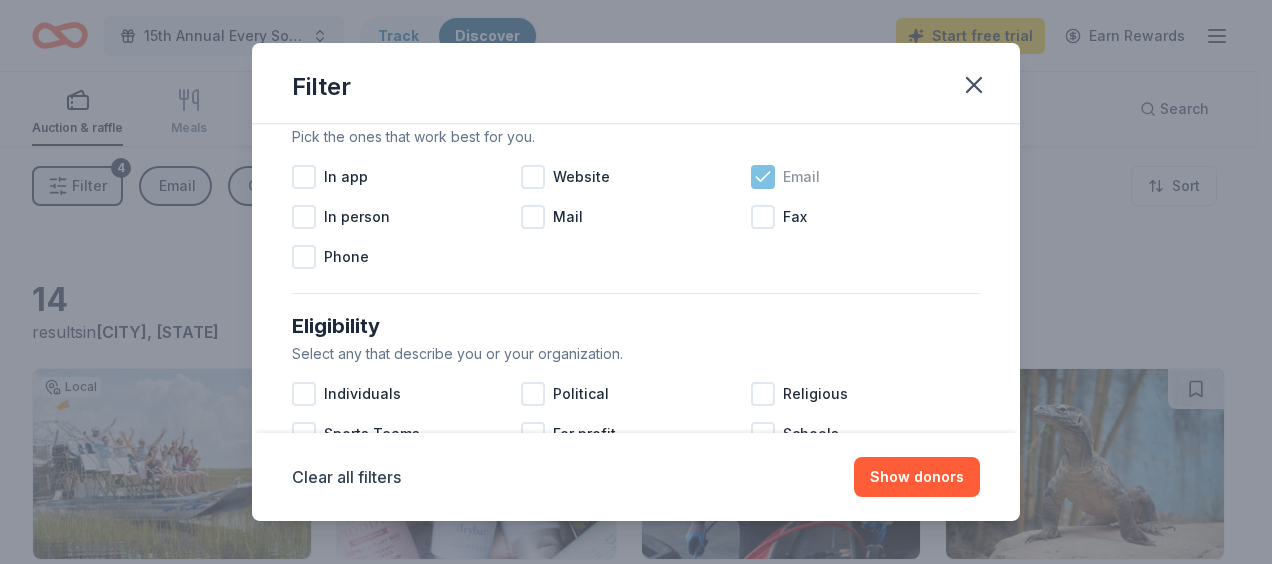 click 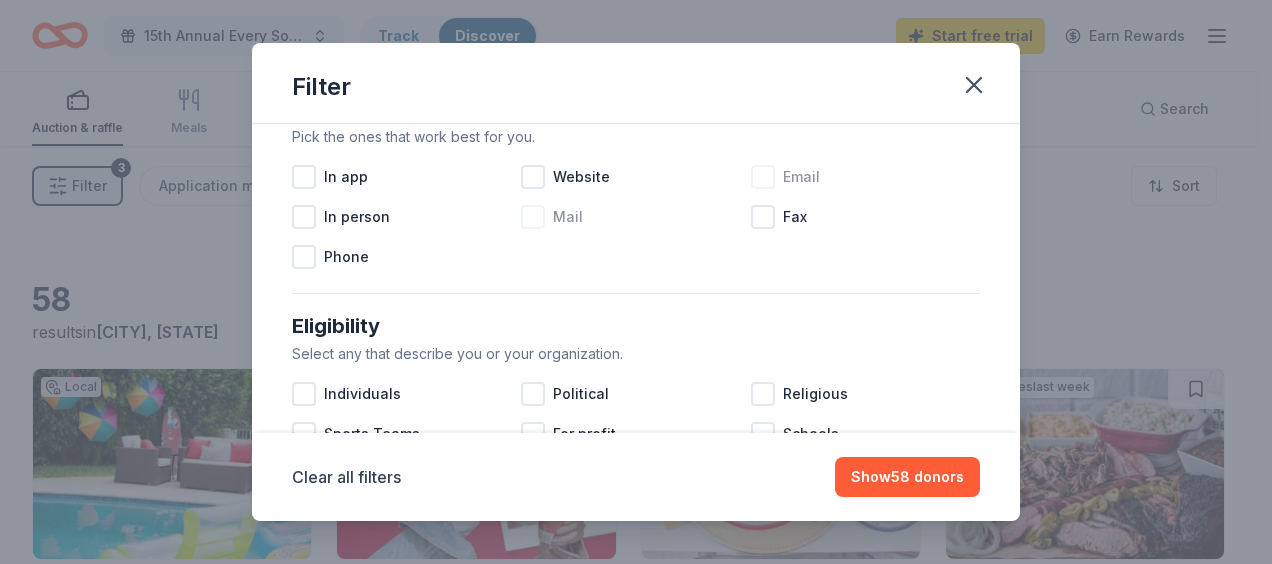 click at bounding box center (533, 217) 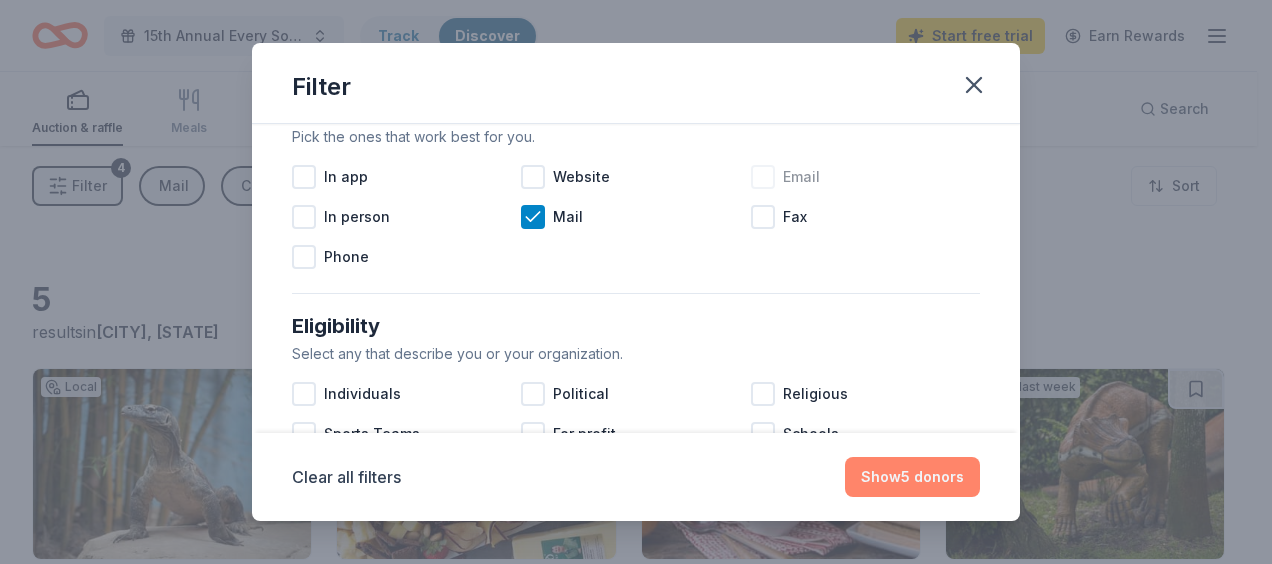 click on "Show  5   donors" at bounding box center [912, 477] 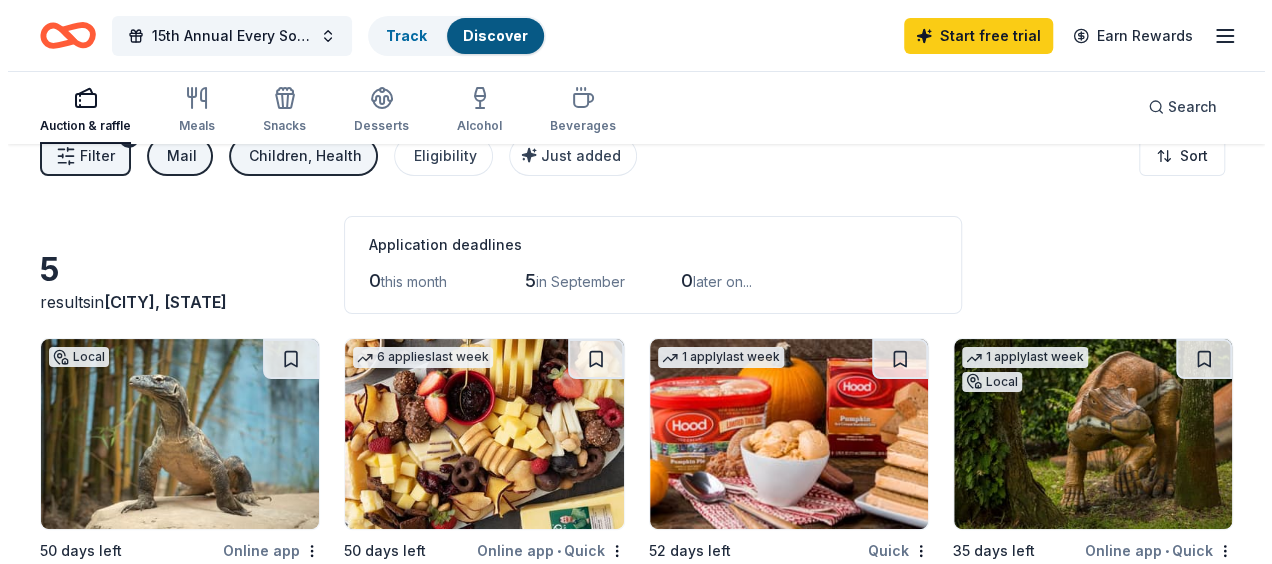 scroll, scrollTop: 0, scrollLeft: 0, axis: both 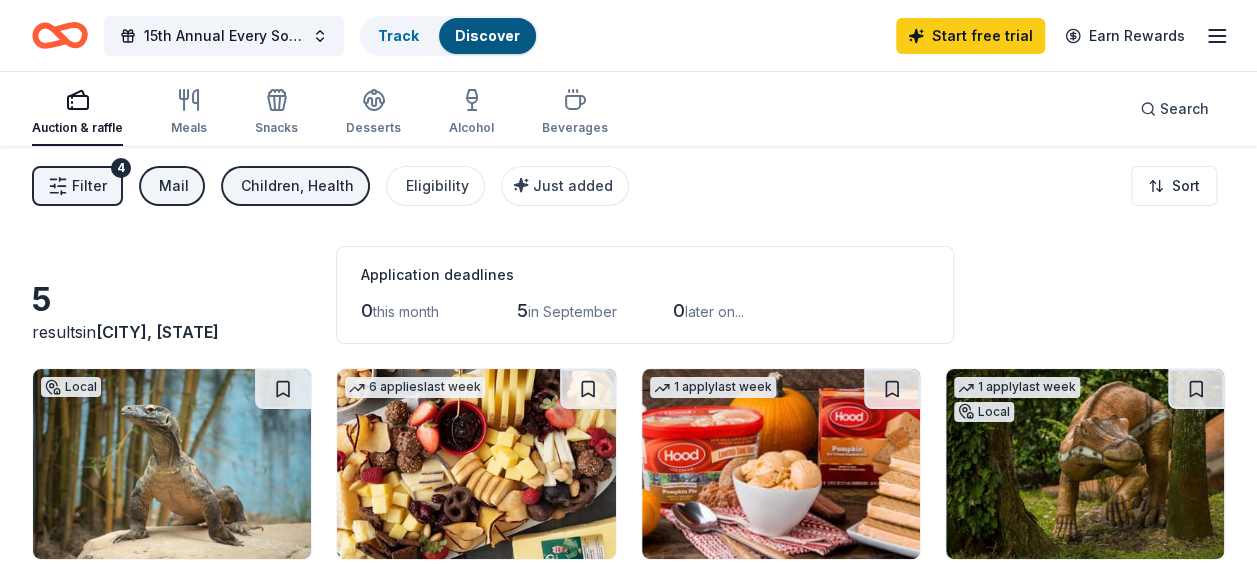 click on "Filter 4" at bounding box center (77, 186) 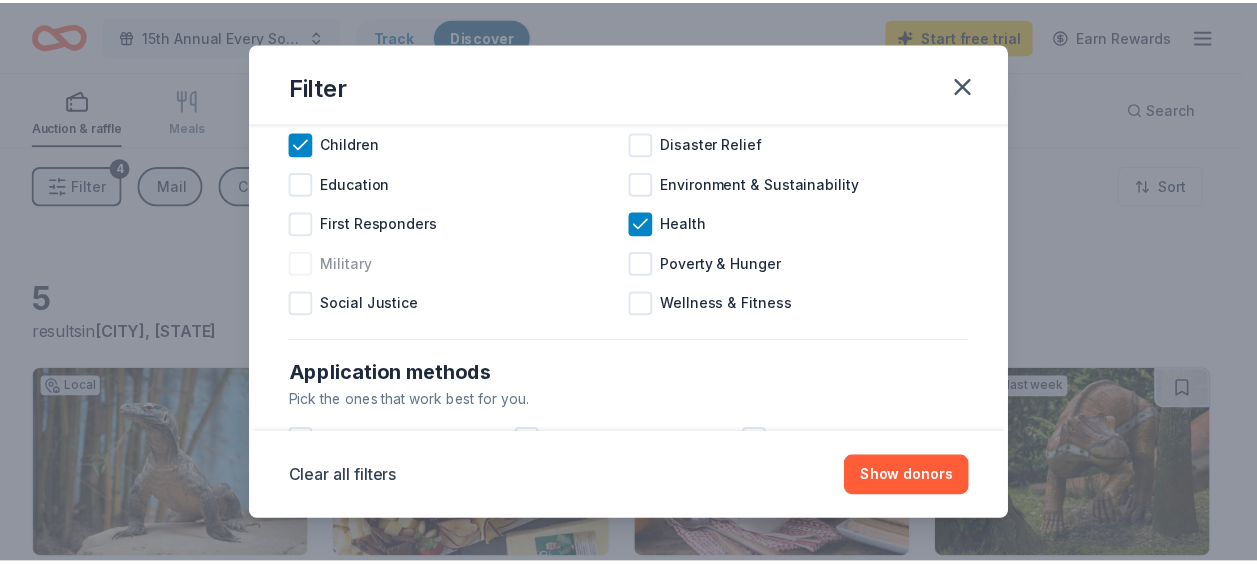 scroll, scrollTop: 400, scrollLeft: 0, axis: vertical 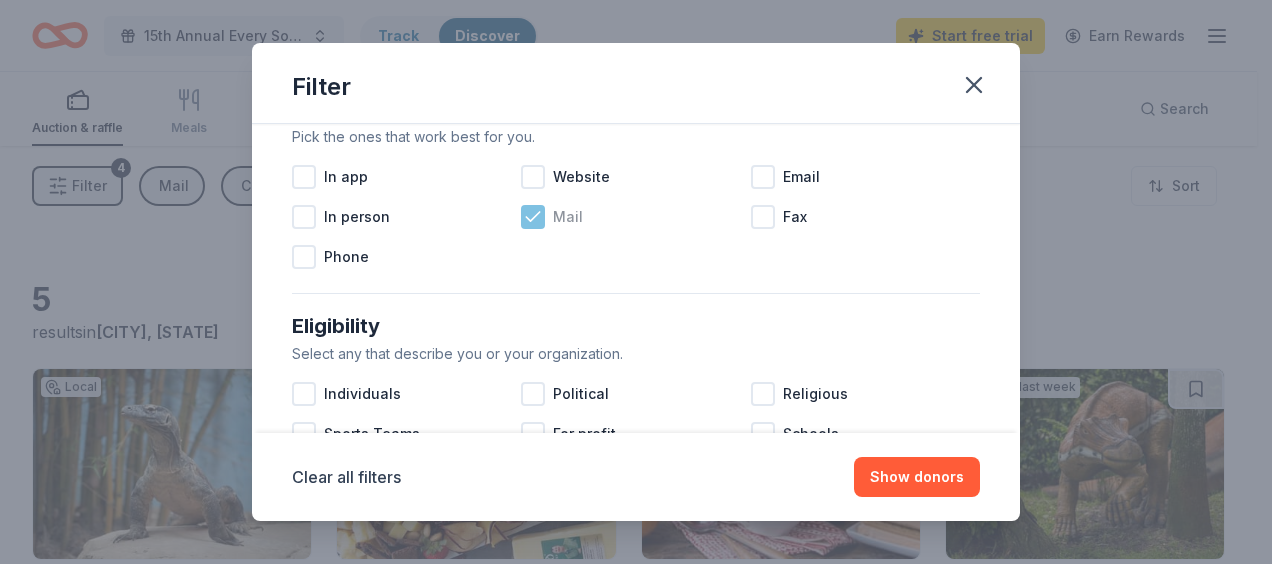 click 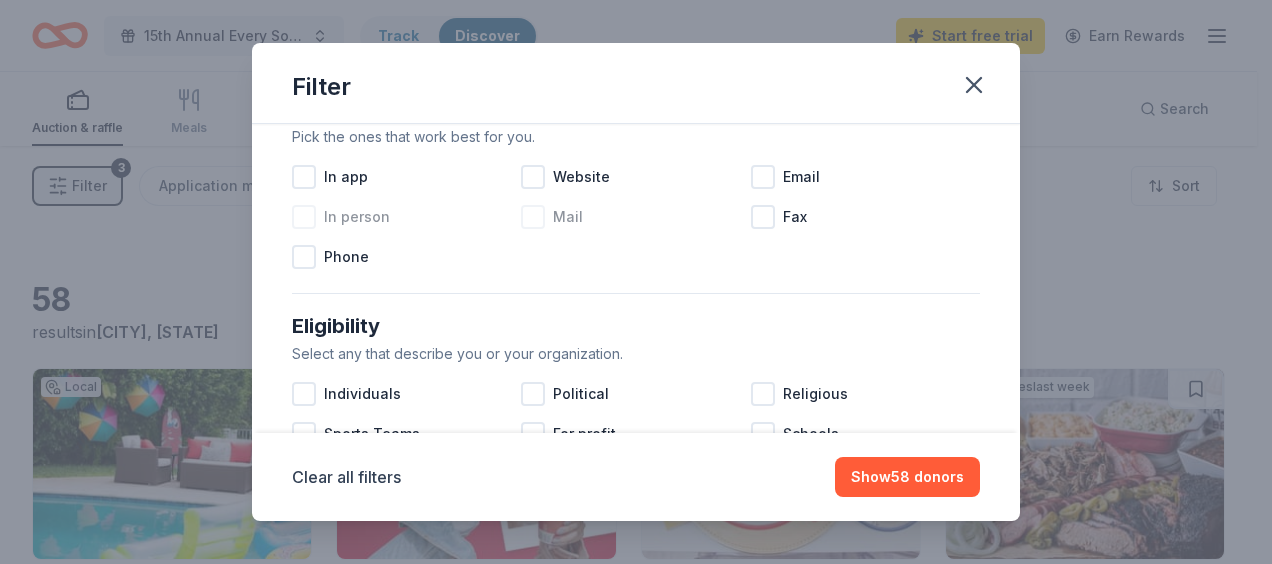click at bounding box center [304, 217] 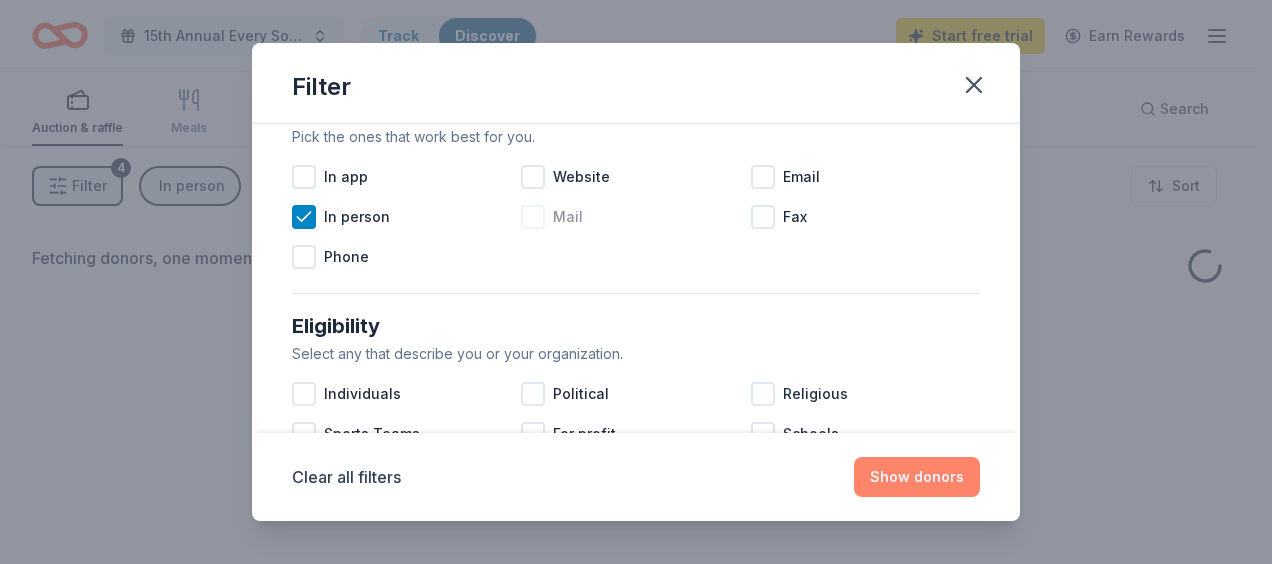 click on "Show    donors" at bounding box center (917, 477) 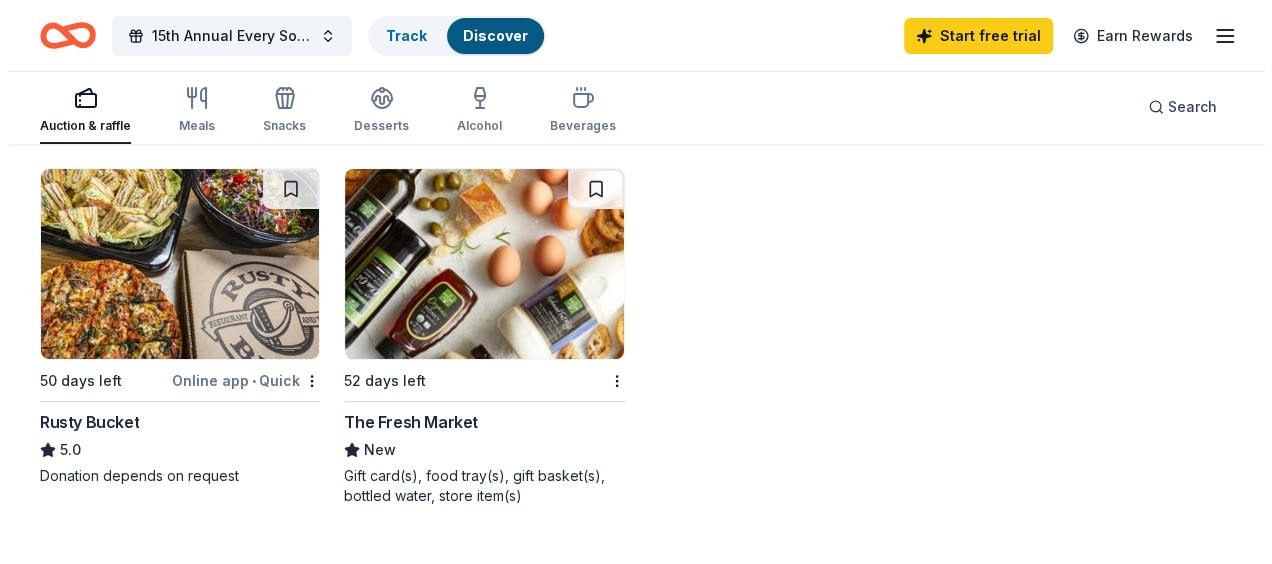 scroll, scrollTop: 0, scrollLeft: 0, axis: both 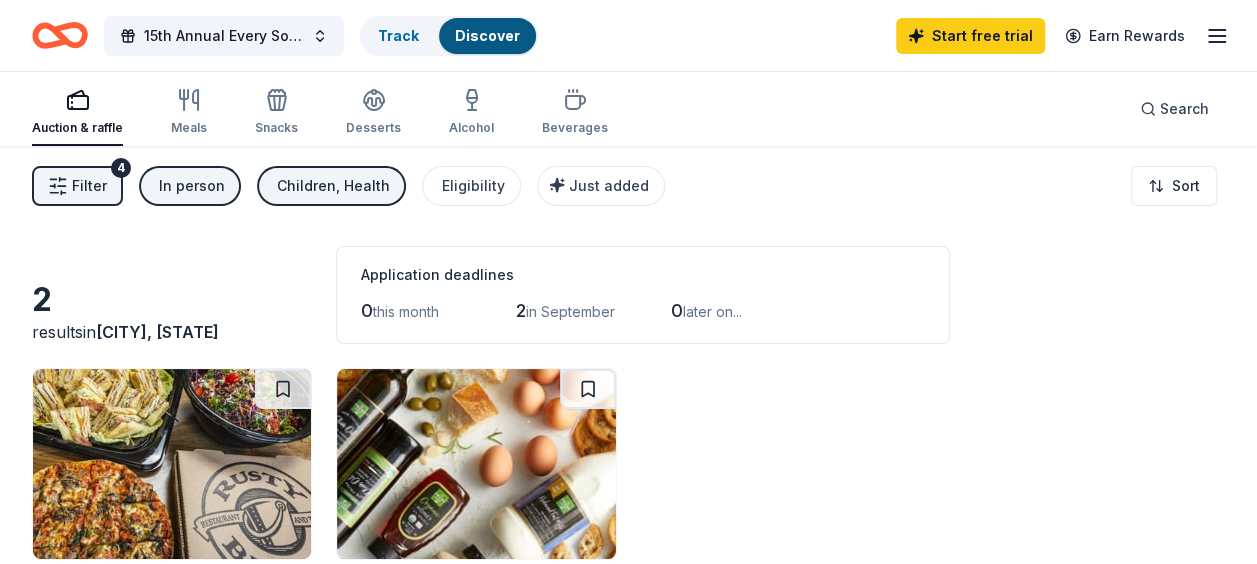 click on "Filter 4" at bounding box center [77, 186] 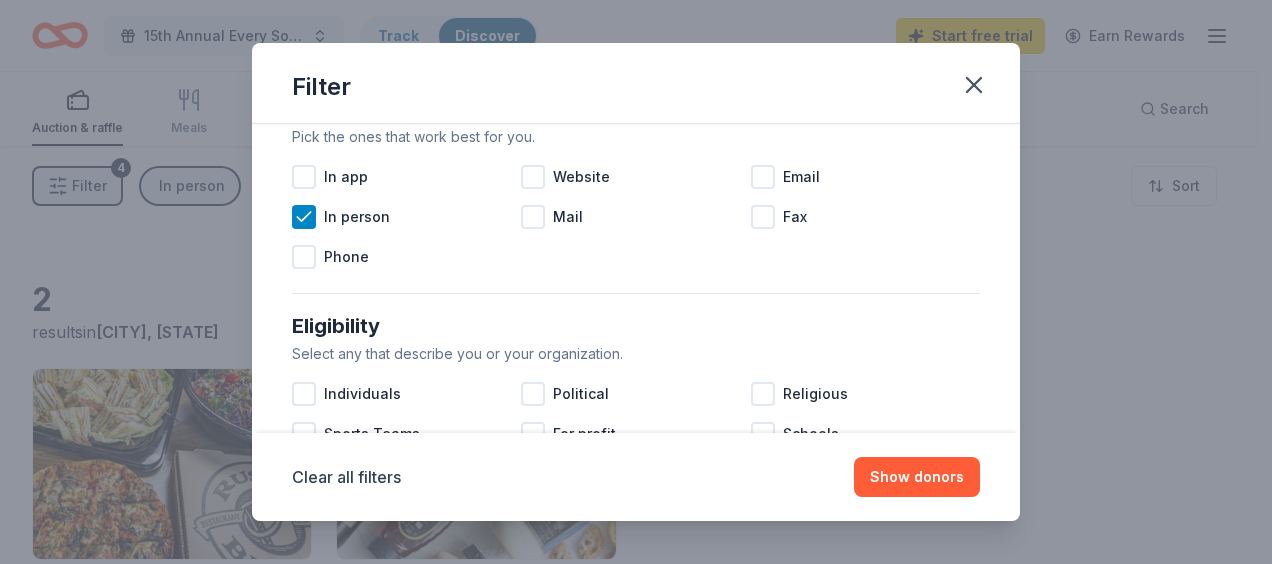 scroll, scrollTop: 300, scrollLeft: 0, axis: vertical 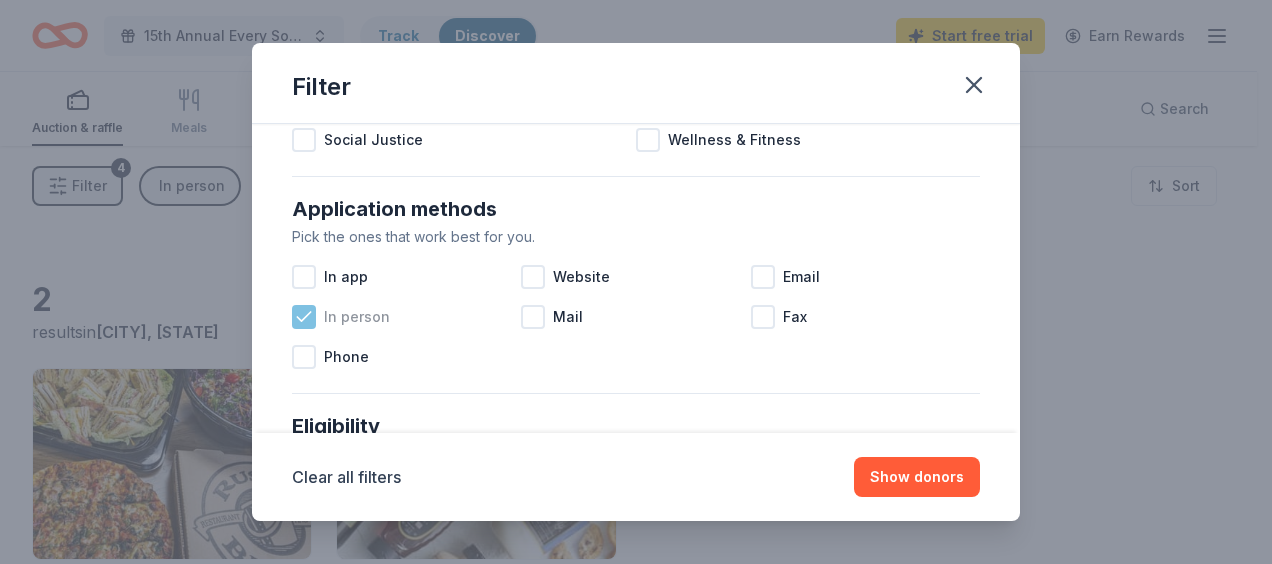 click 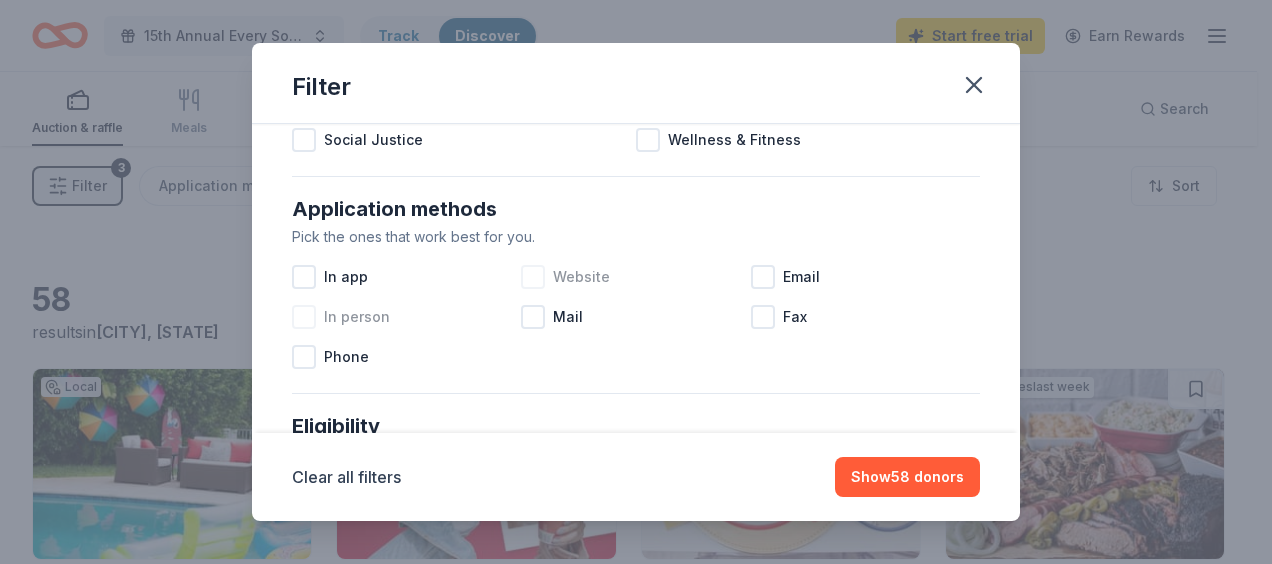 click at bounding box center [533, 277] 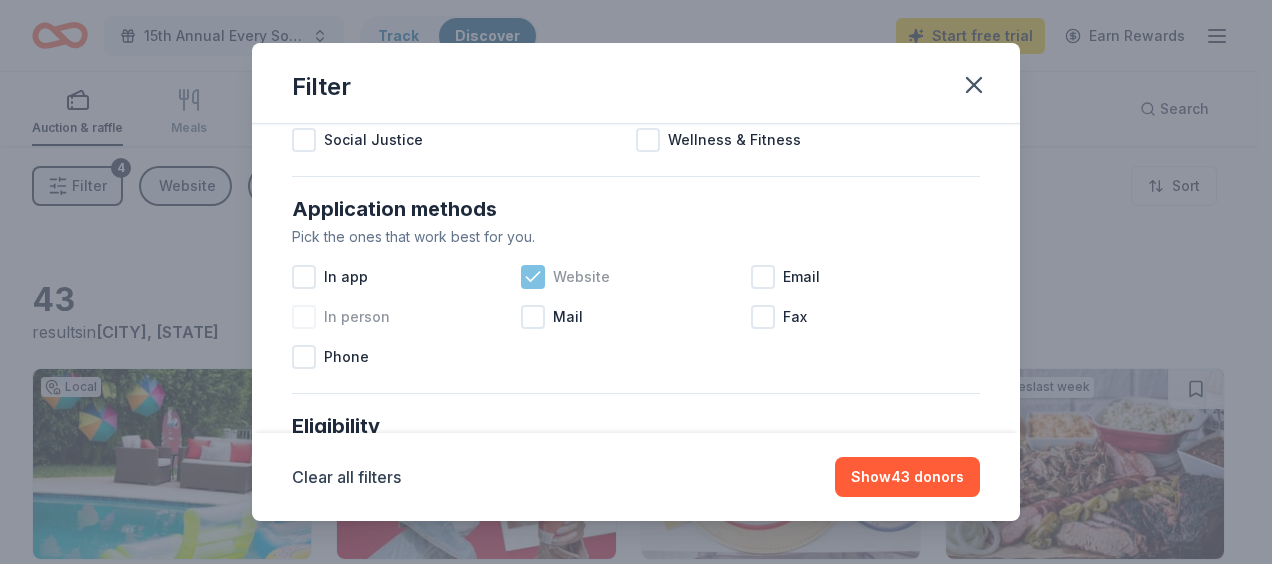click 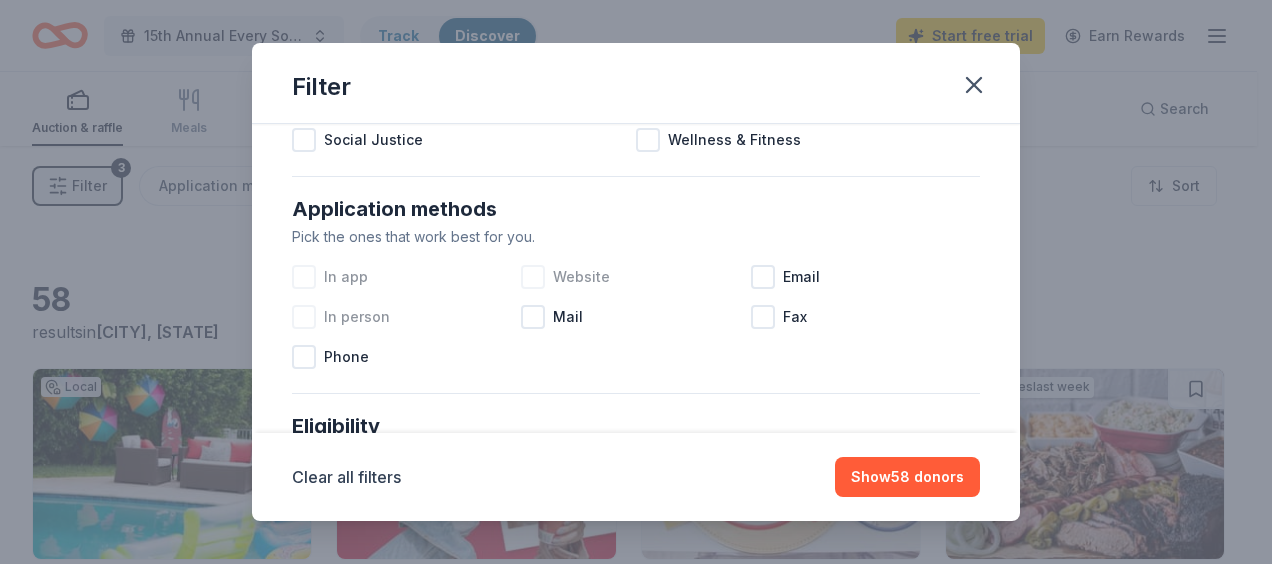 click at bounding box center (304, 277) 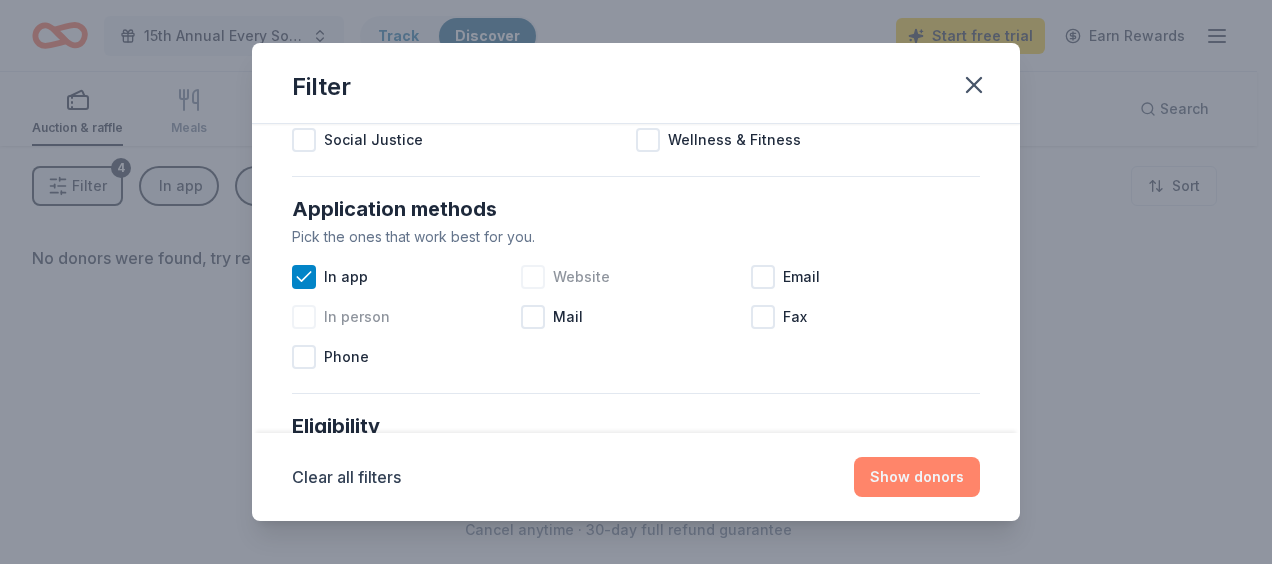 click on "Show    donors" at bounding box center (917, 477) 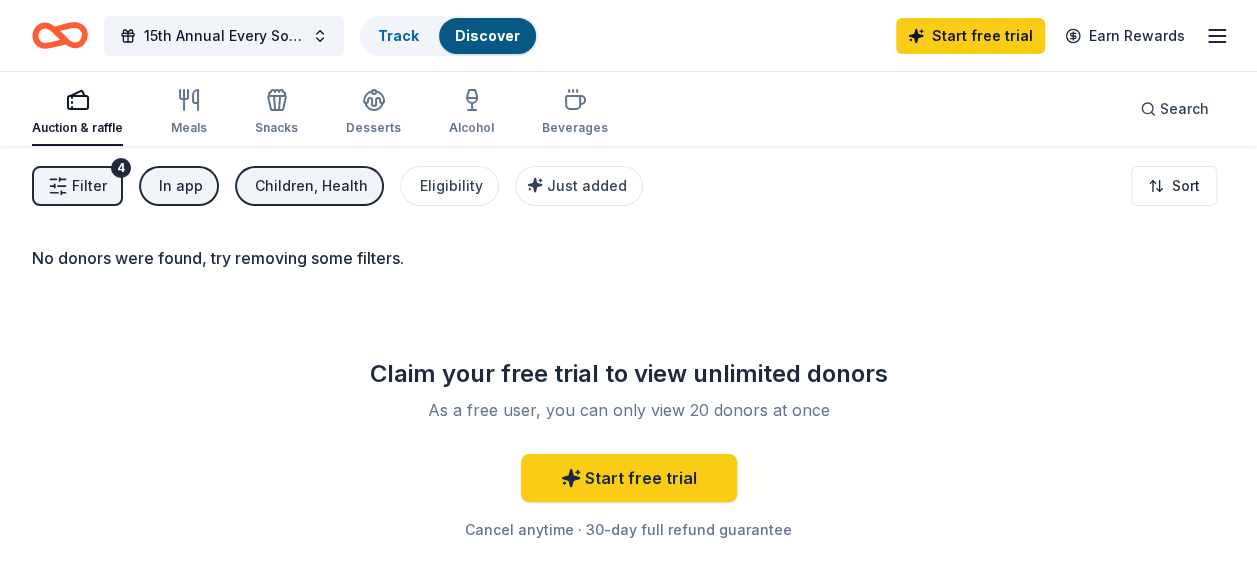 click on "Filter" at bounding box center [89, 186] 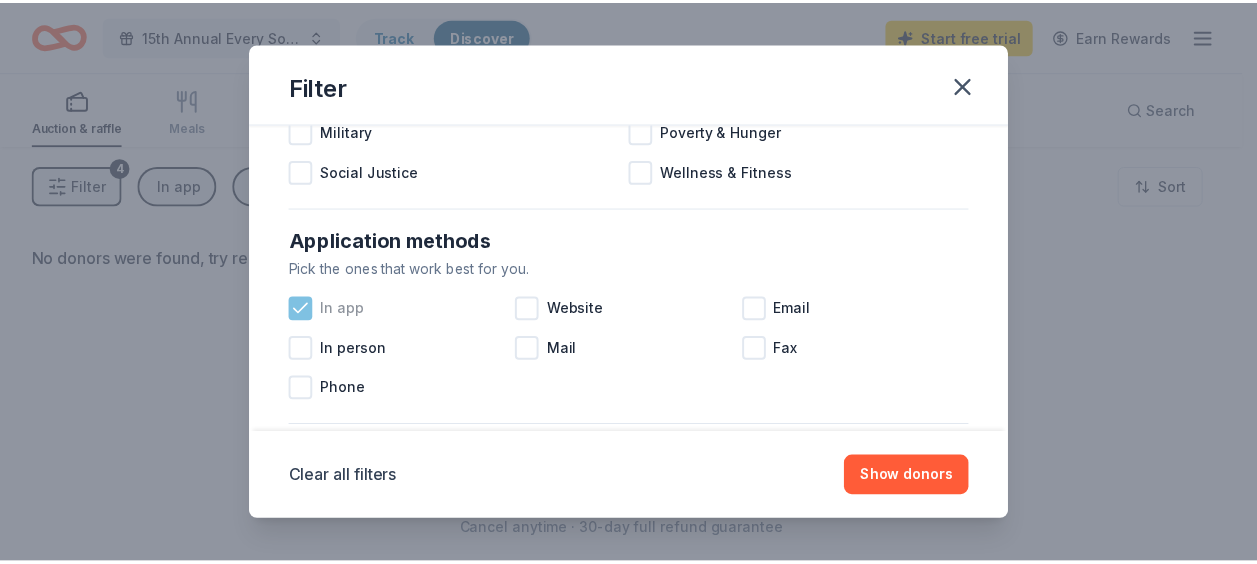 scroll, scrollTop: 300, scrollLeft: 0, axis: vertical 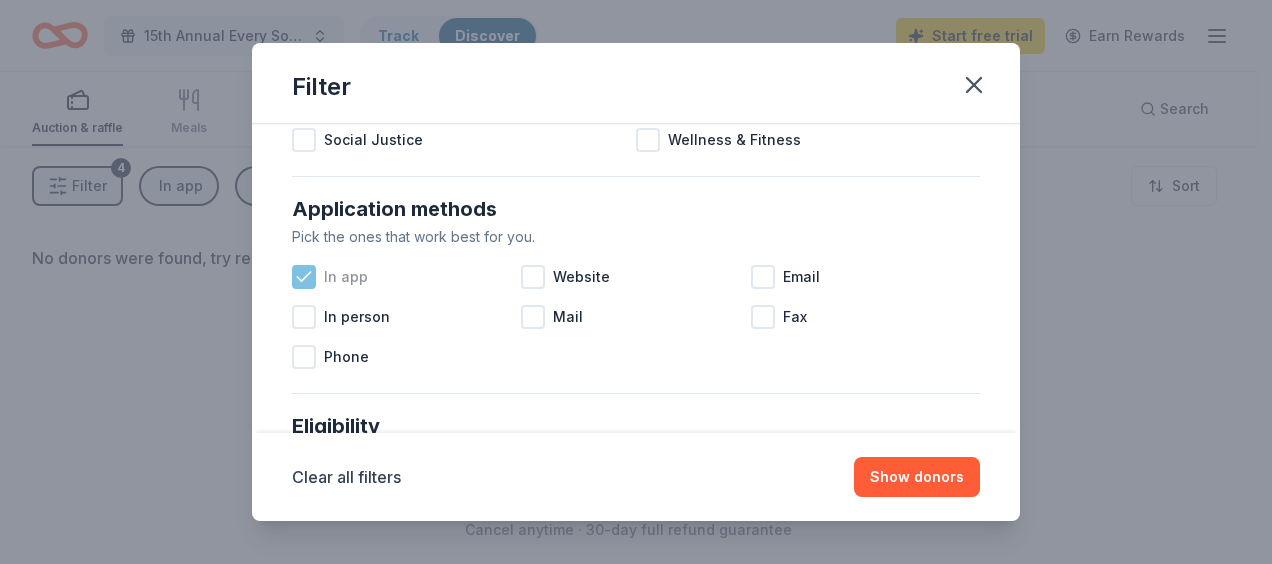 click 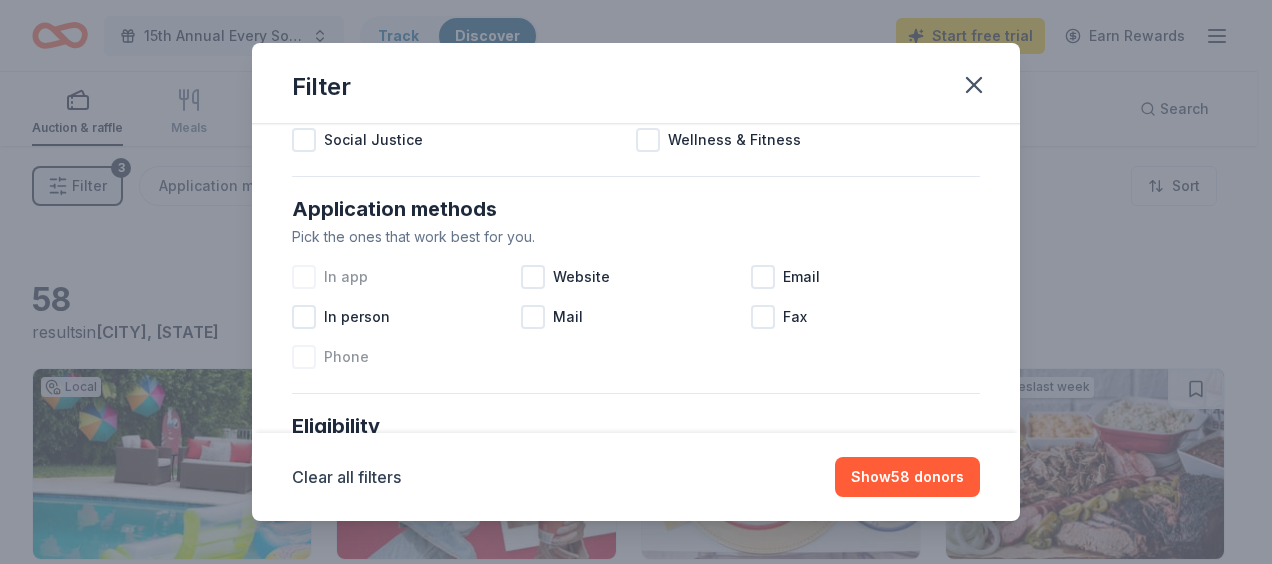 click at bounding box center (304, 357) 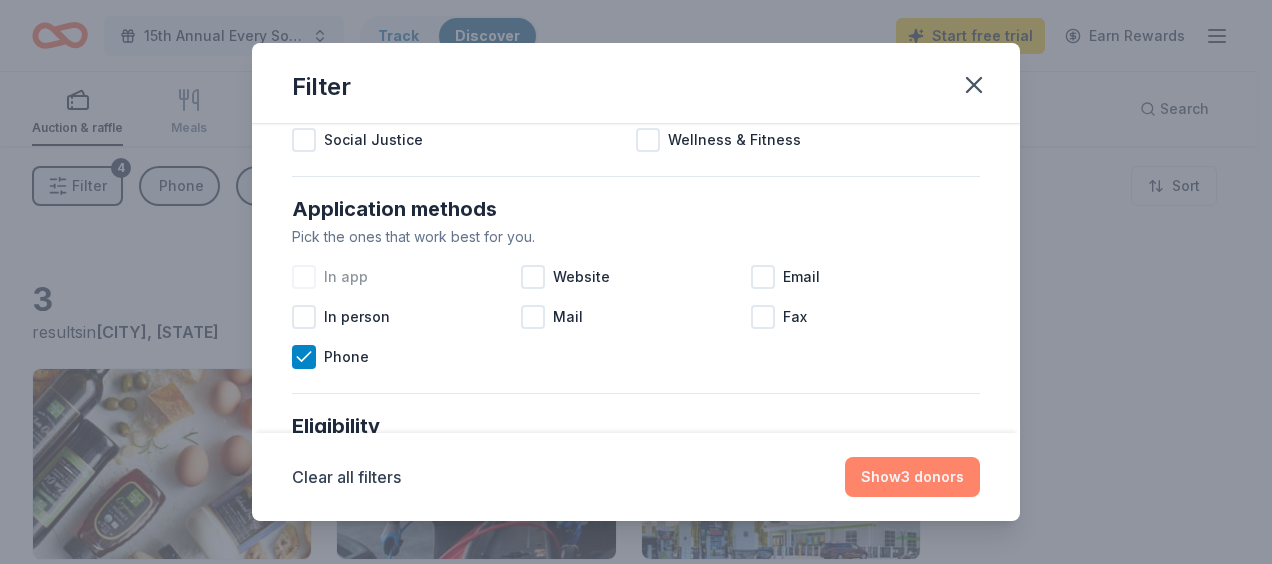 click on "Show  3   donors" at bounding box center (912, 477) 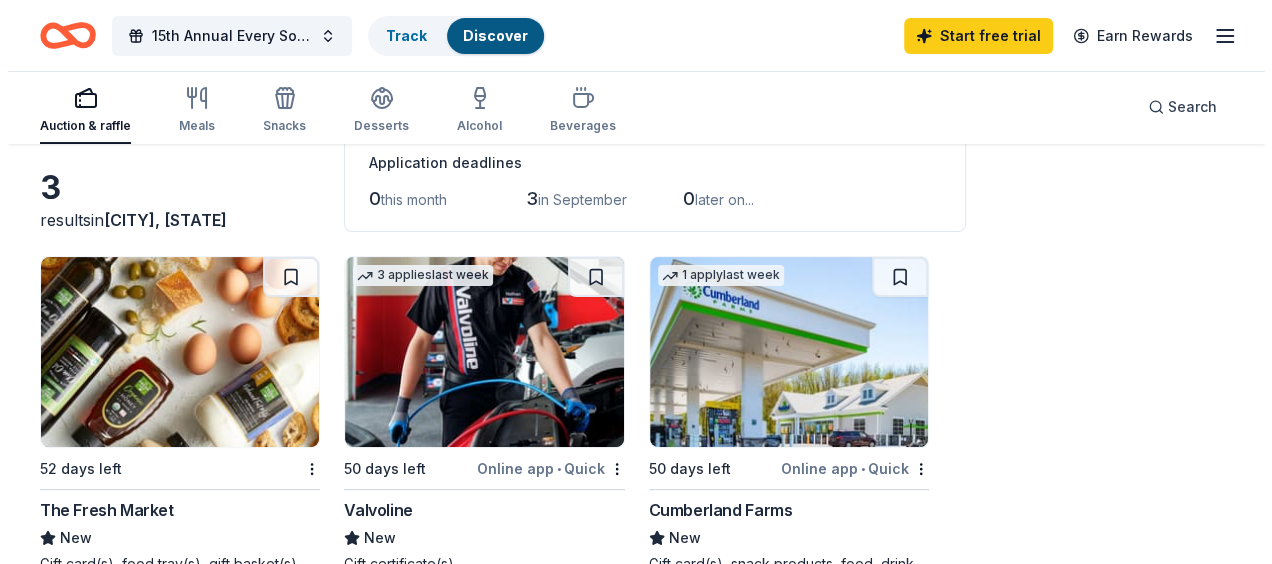 scroll, scrollTop: 0, scrollLeft: 0, axis: both 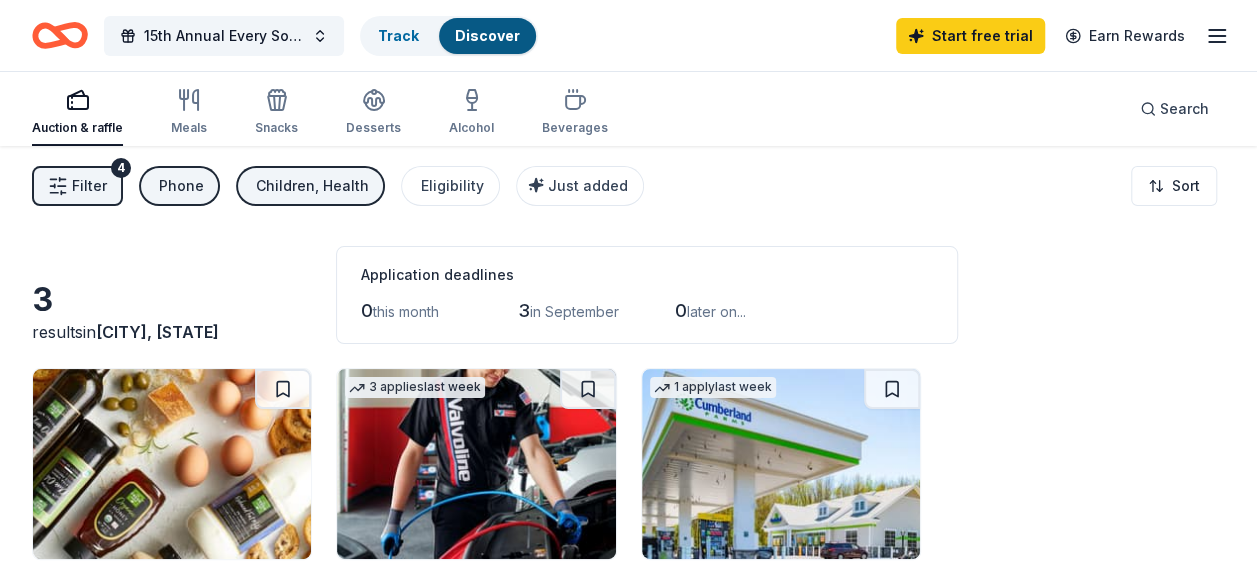 click on "Filter" at bounding box center [89, 186] 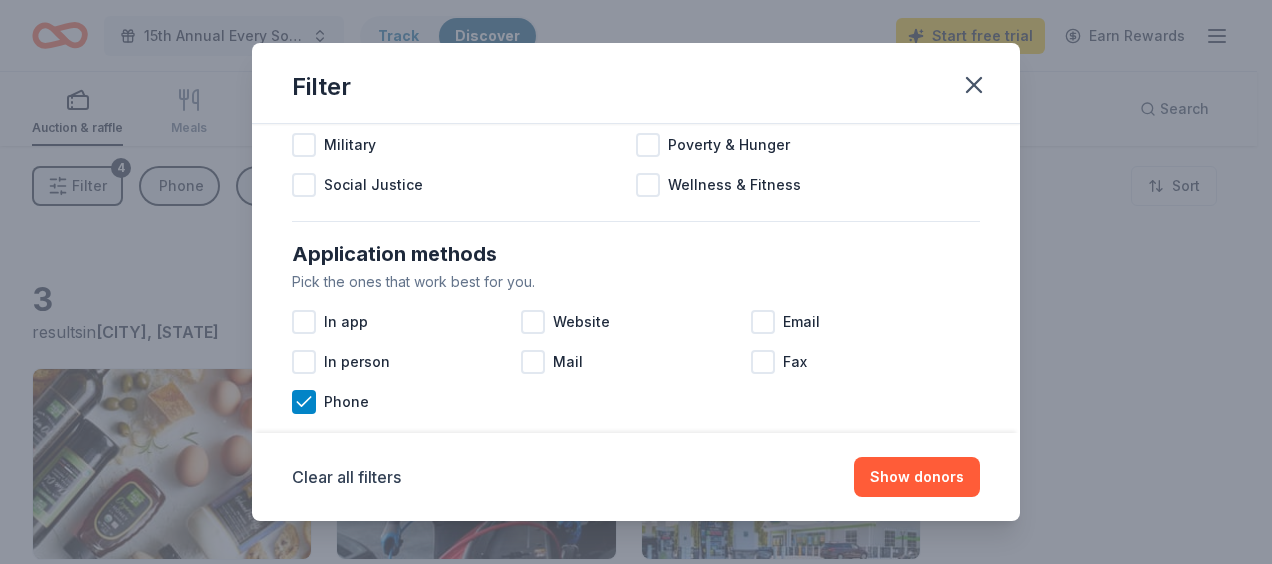 scroll, scrollTop: 300, scrollLeft: 0, axis: vertical 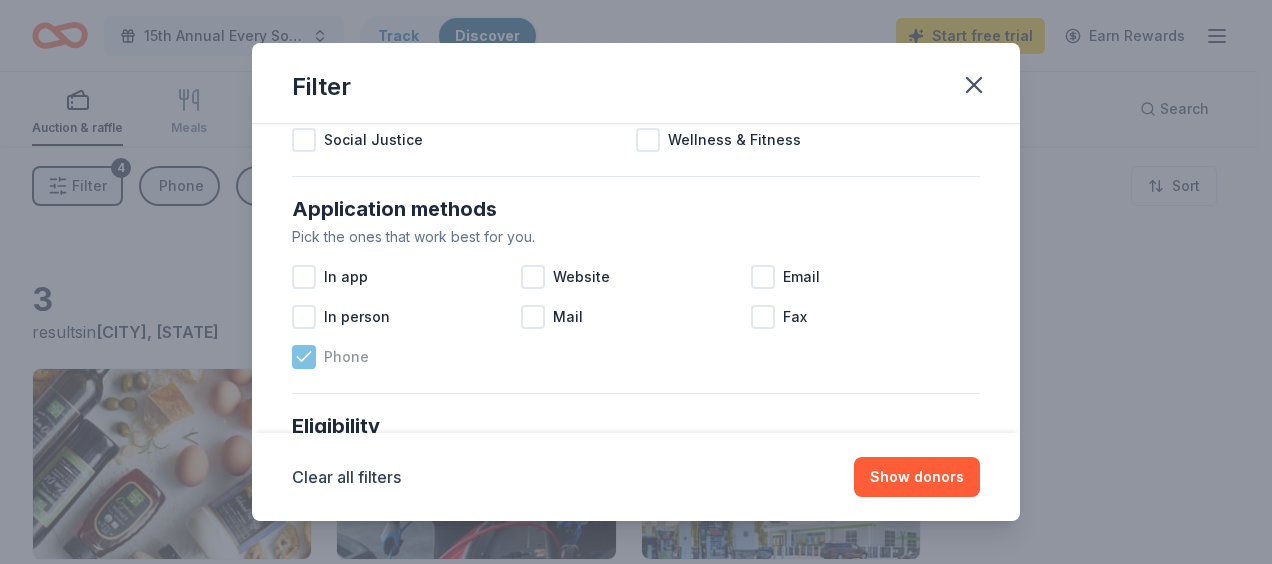 click 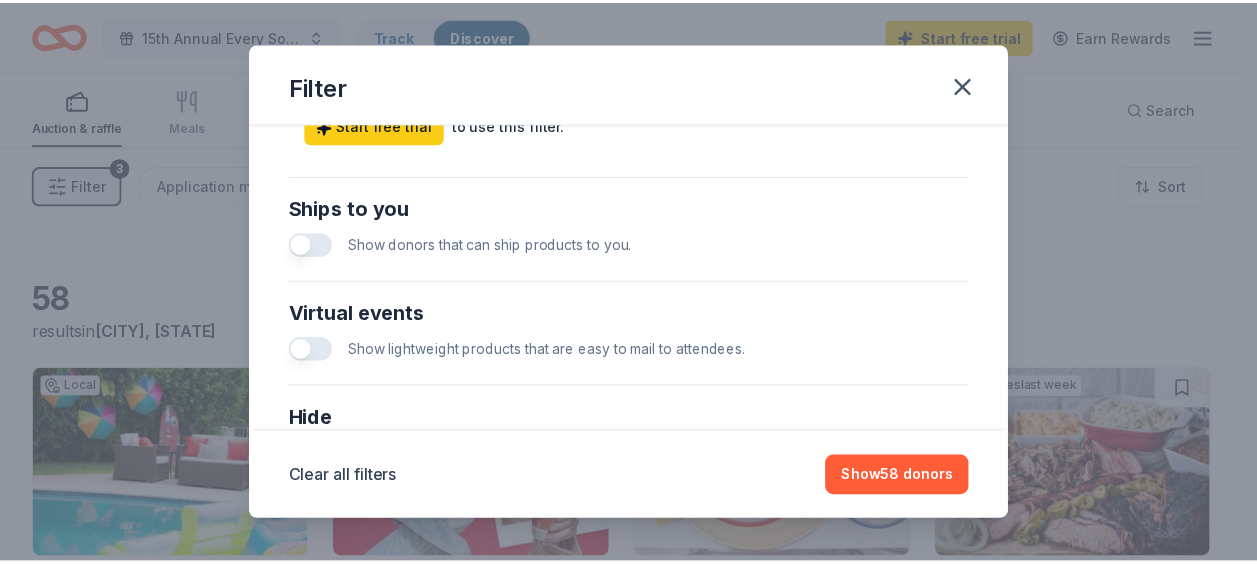 scroll, scrollTop: 900, scrollLeft: 0, axis: vertical 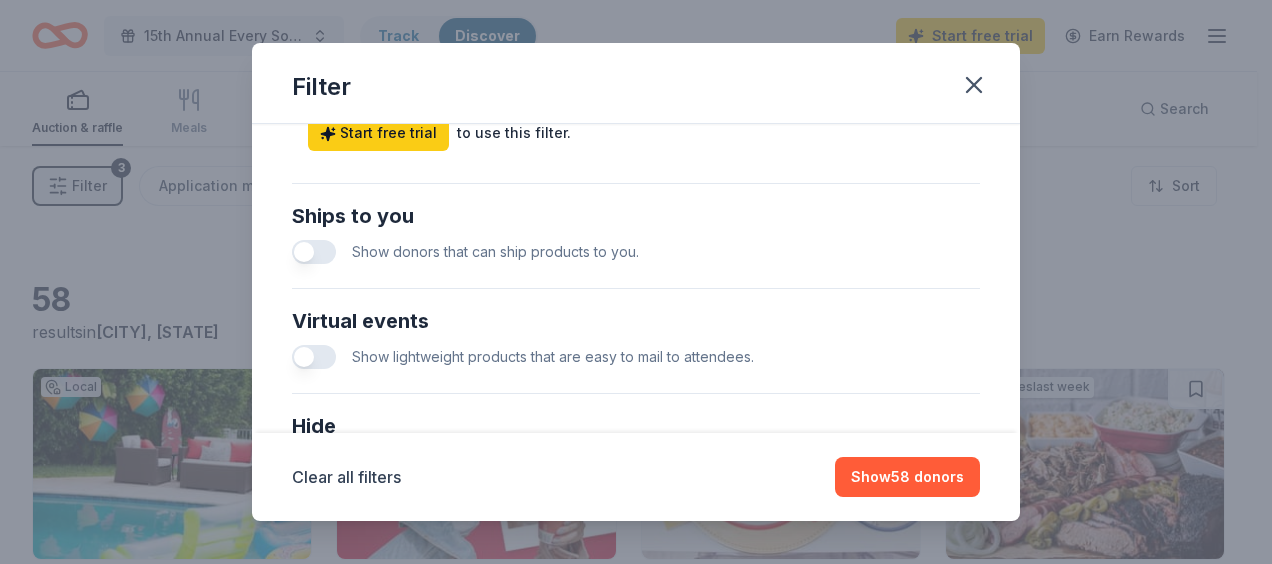 click at bounding box center [314, 252] 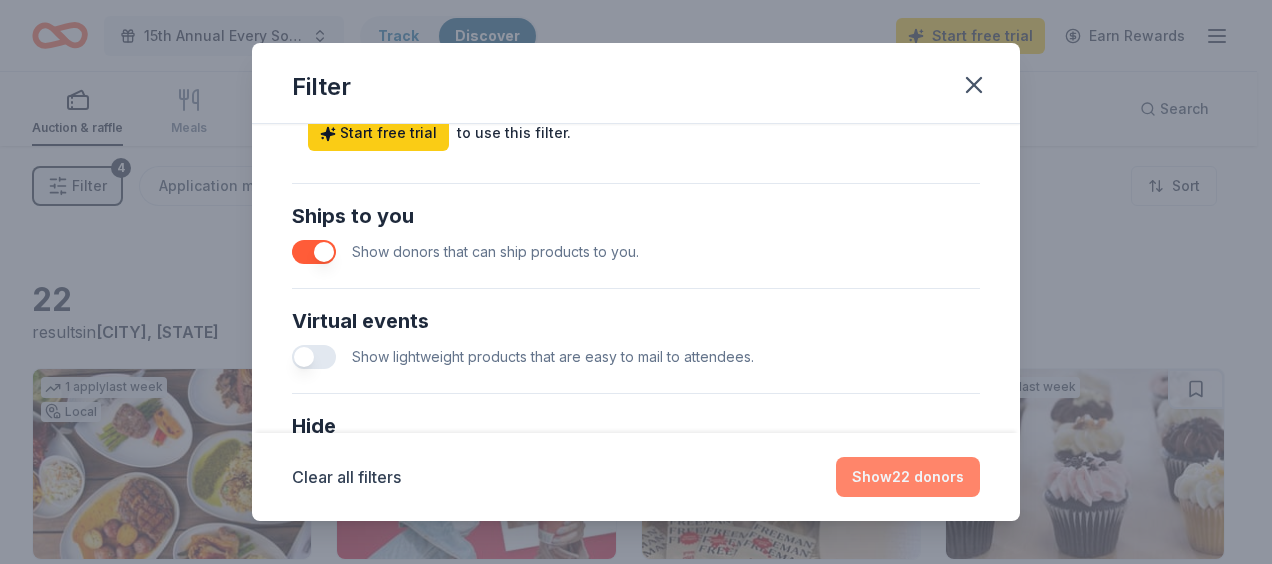 click on "Show  22   donors" at bounding box center [908, 477] 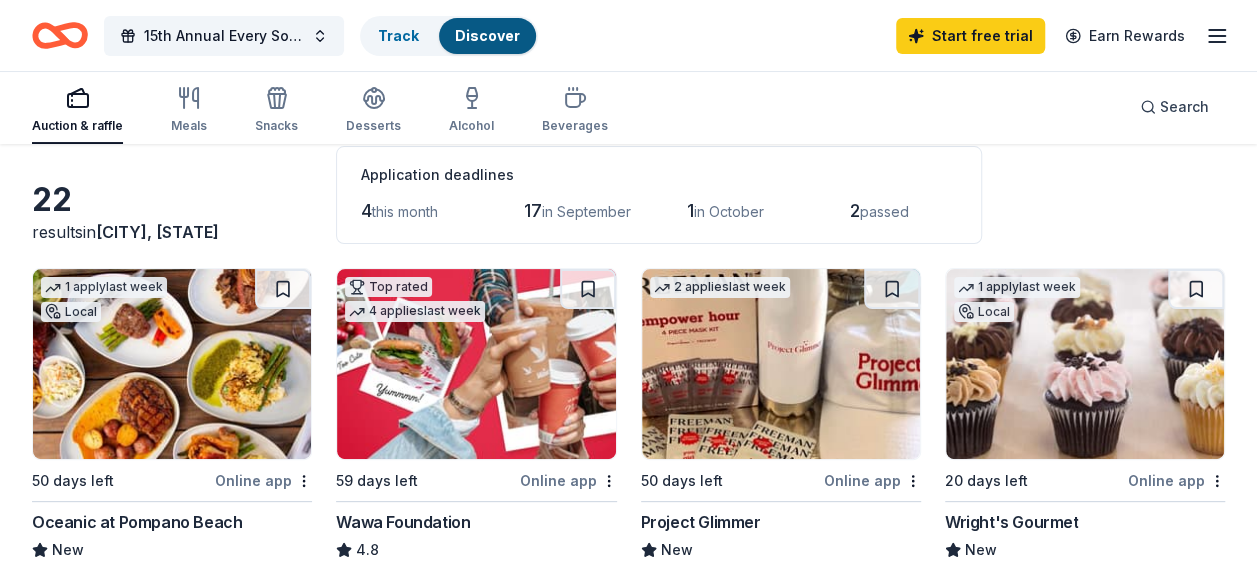 scroll, scrollTop: 0, scrollLeft: 0, axis: both 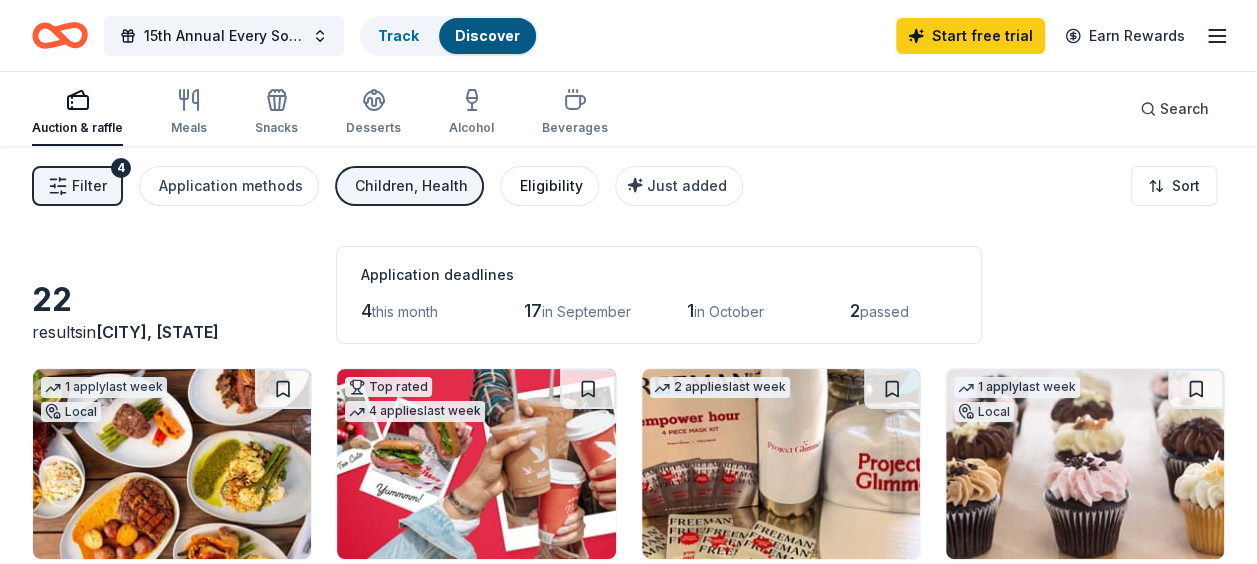 click on "Eligibility" at bounding box center [551, 186] 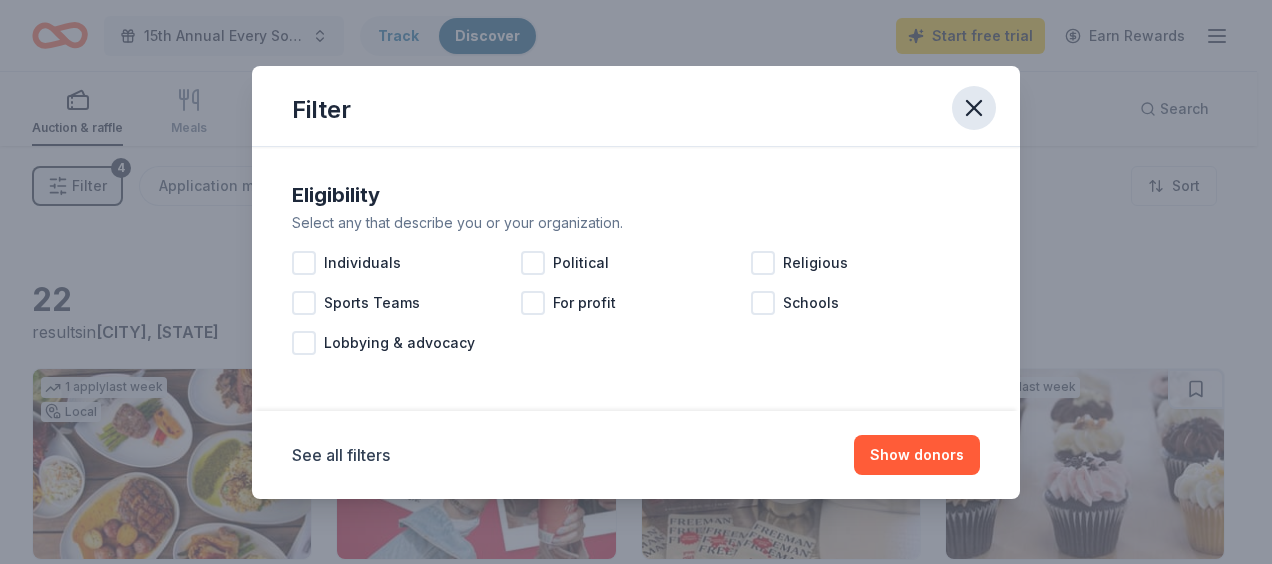 click 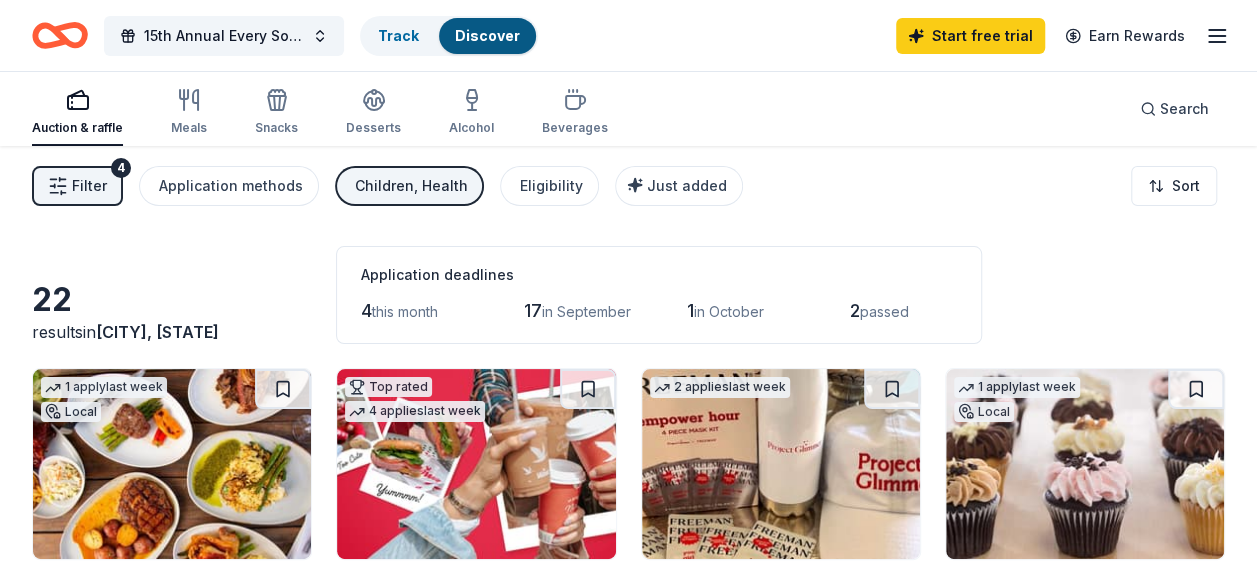 click on "15th Annual Every Sole Counts Dinner & Auction Track Discover Start free trial Earn Rewards" at bounding box center [628, 35] 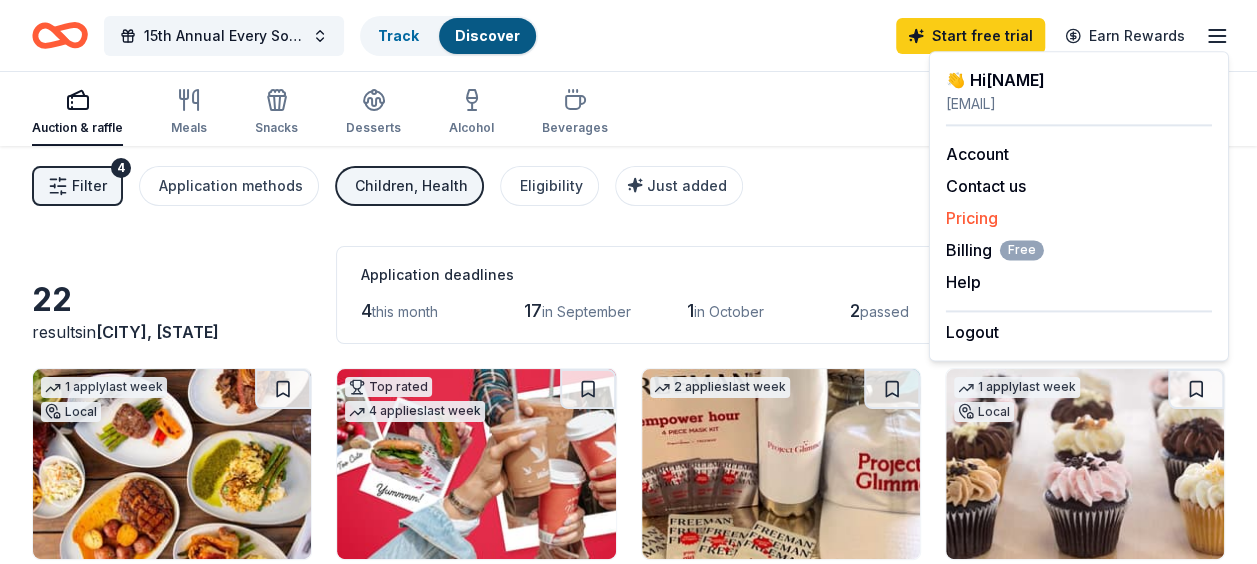 click on "Pricing" at bounding box center (972, 218) 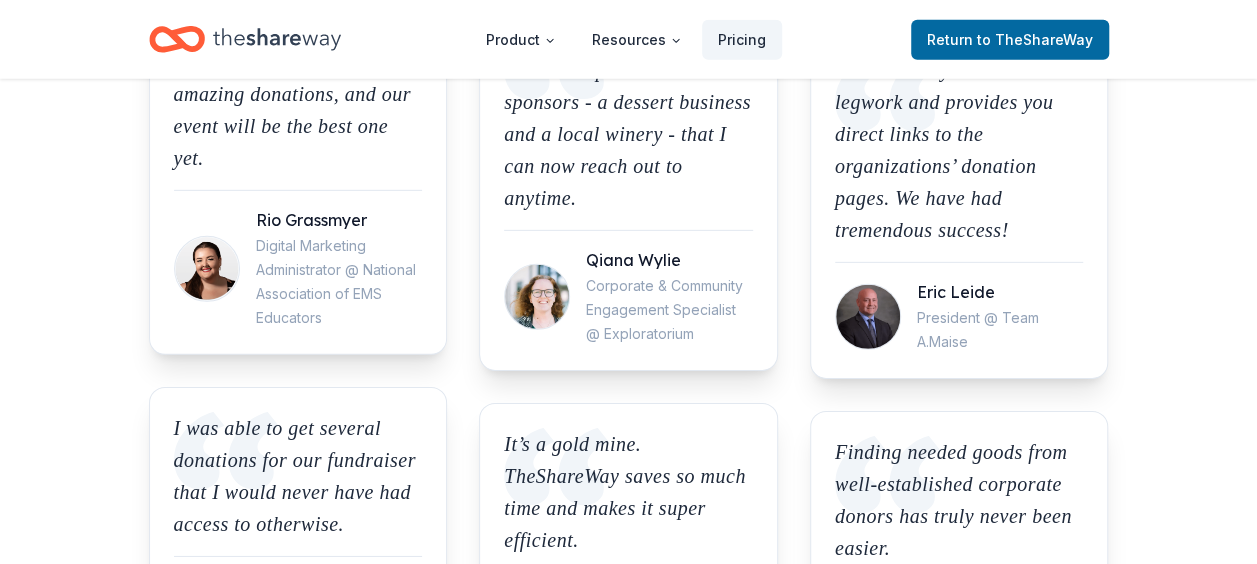 scroll, scrollTop: 2700, scrollLeft: 0, axis: vertical 